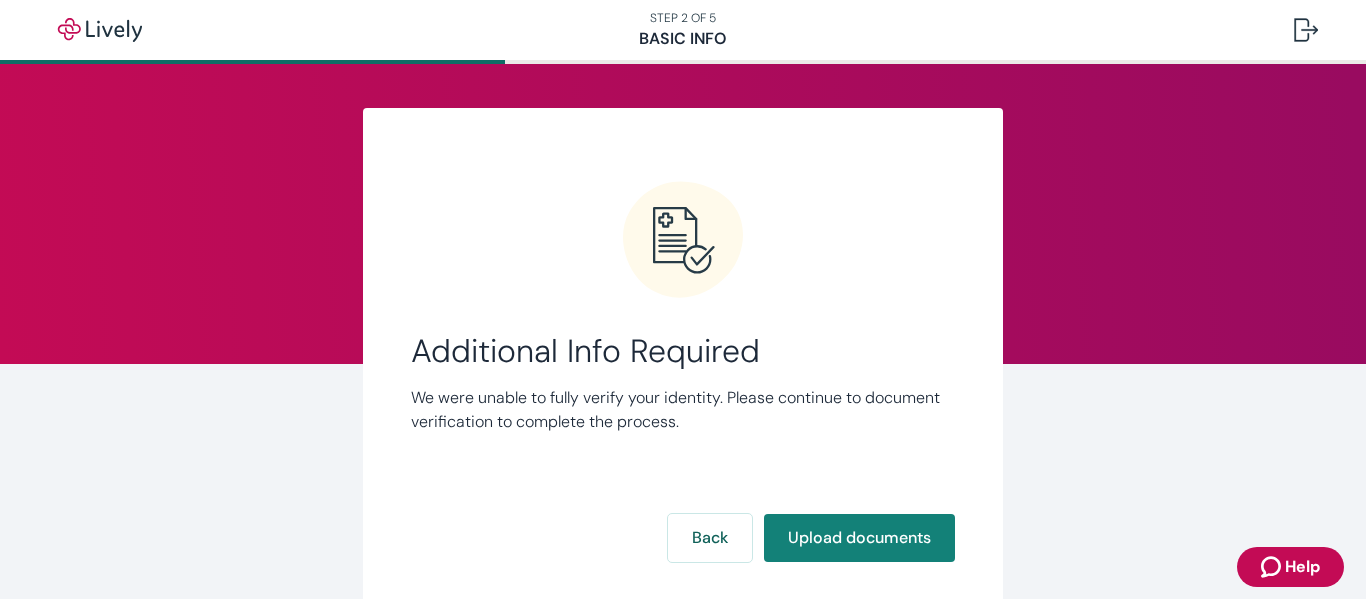 scroll, scrollTop: 0, scrollLeft: 0, axis: both 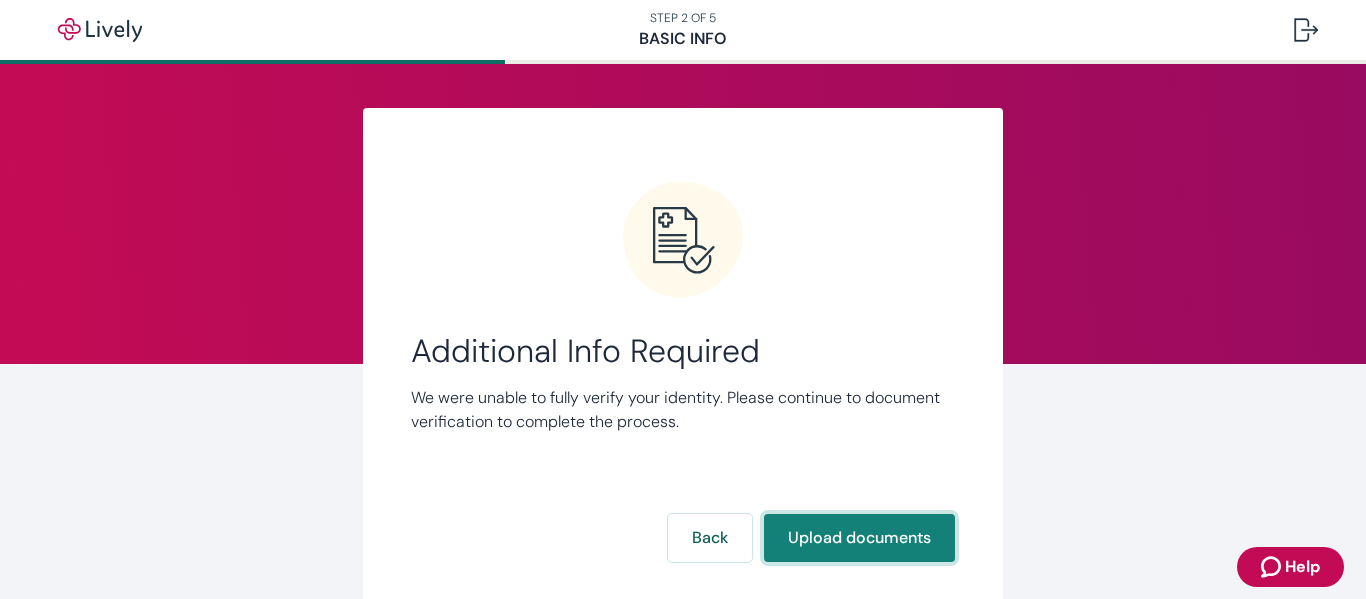 click on "Upload documents" at bounding box center [859, 538] 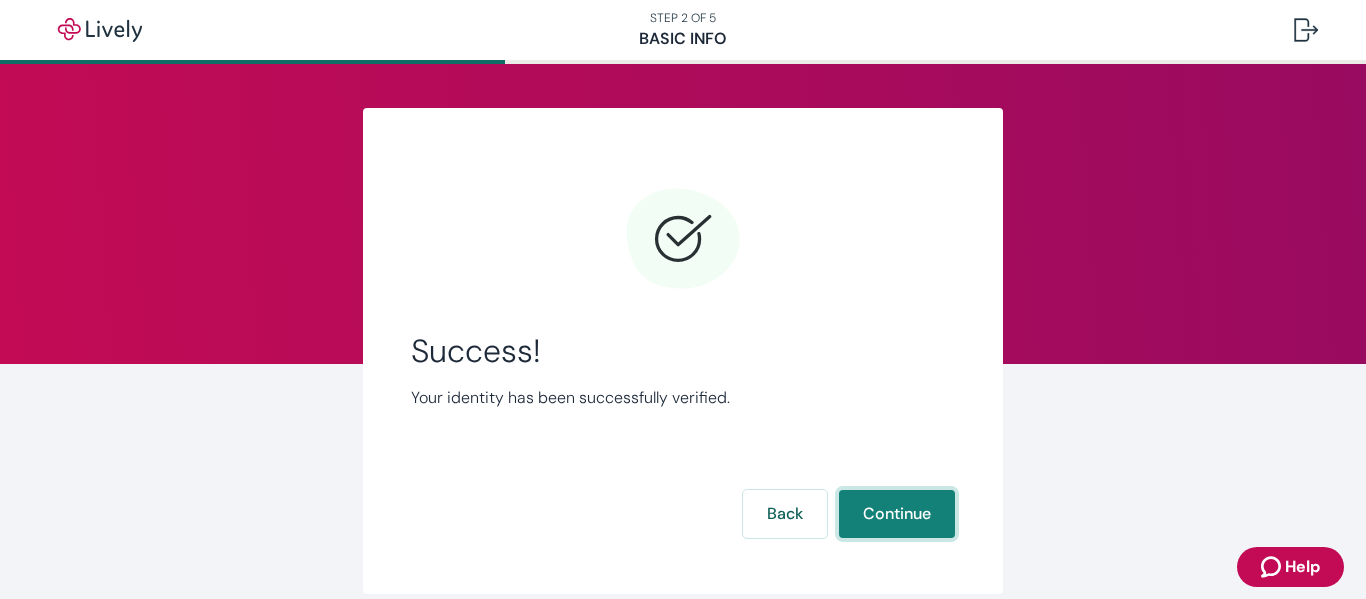 click on "Continue" at bounding box center [897, 514] 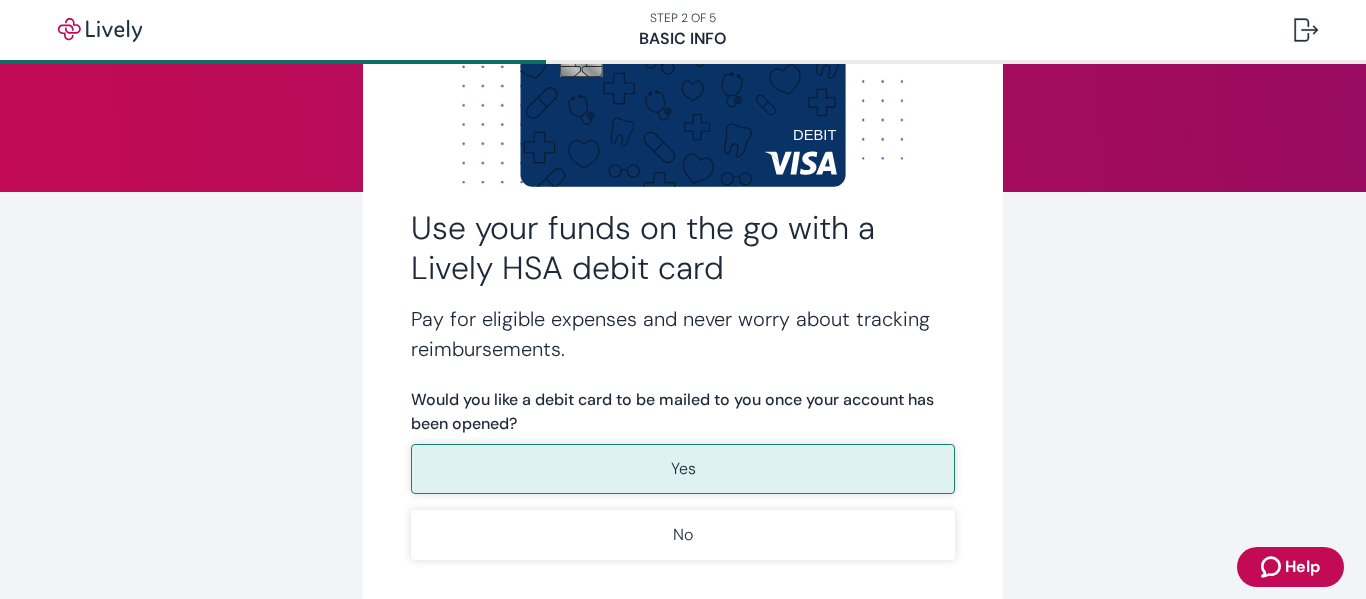 scroll, scrollTop: 289, scrollLeft: 0, axis: vertical 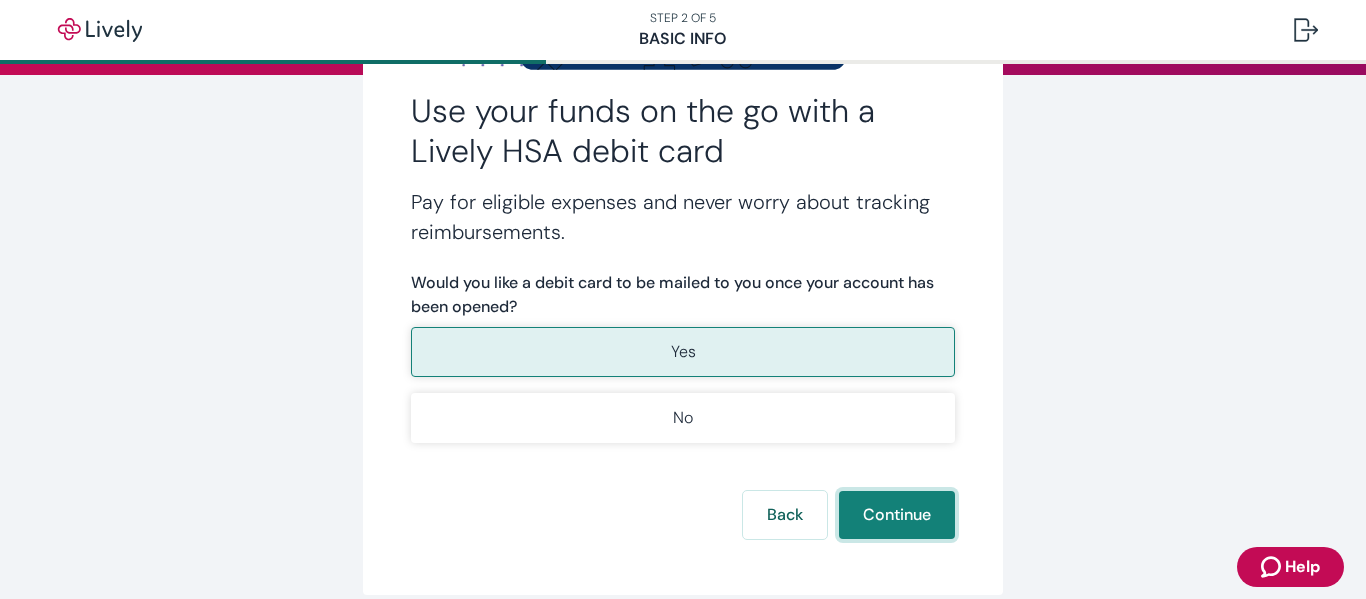click on "Continue" at bounding box center (897, 515) 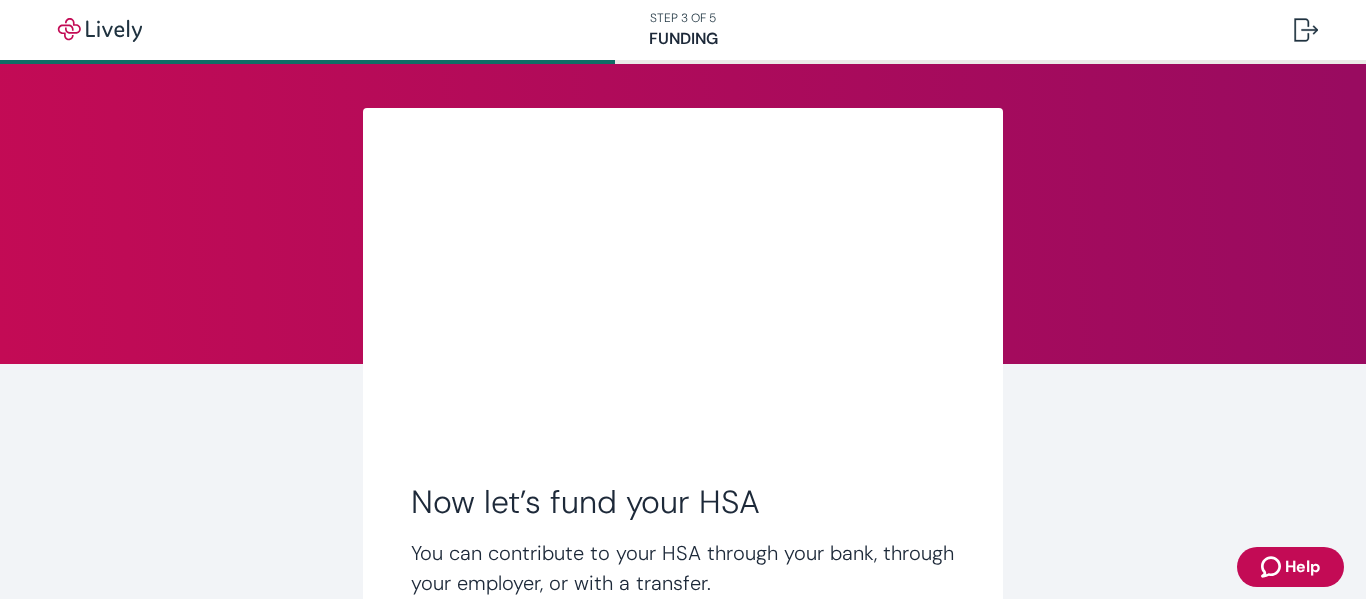 scroll, scrollTop: 247, scrollLeft: 0, axis: vertical 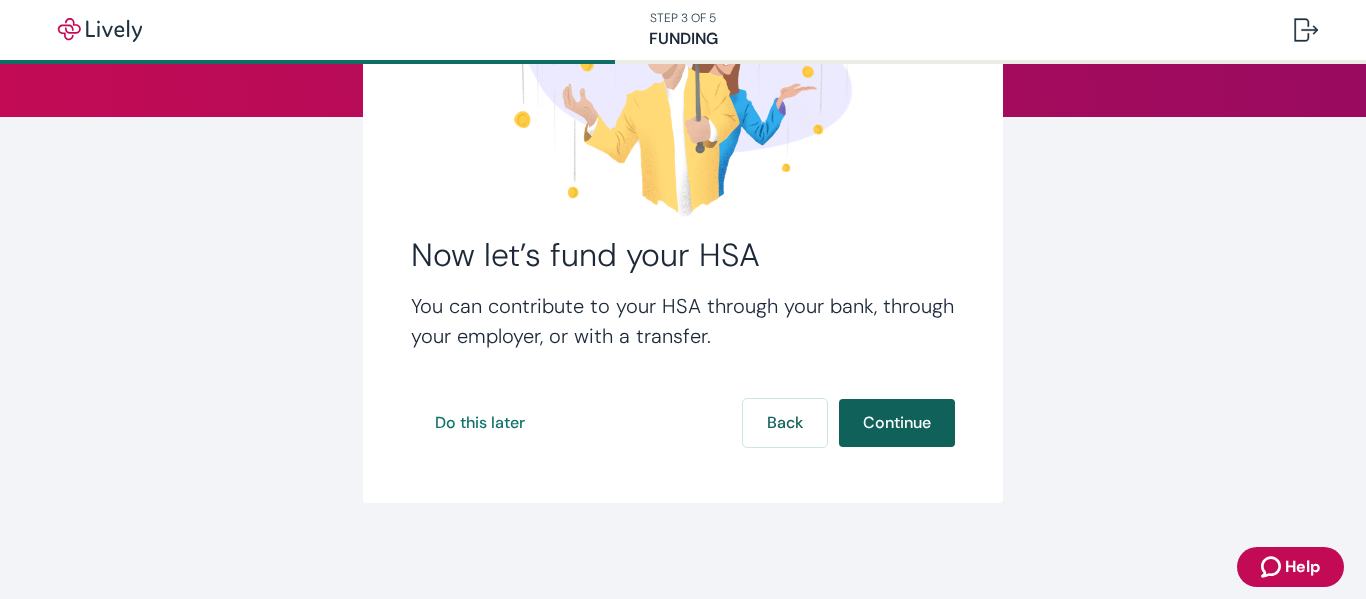 click on "Continue" at bounding box center [897, 423] 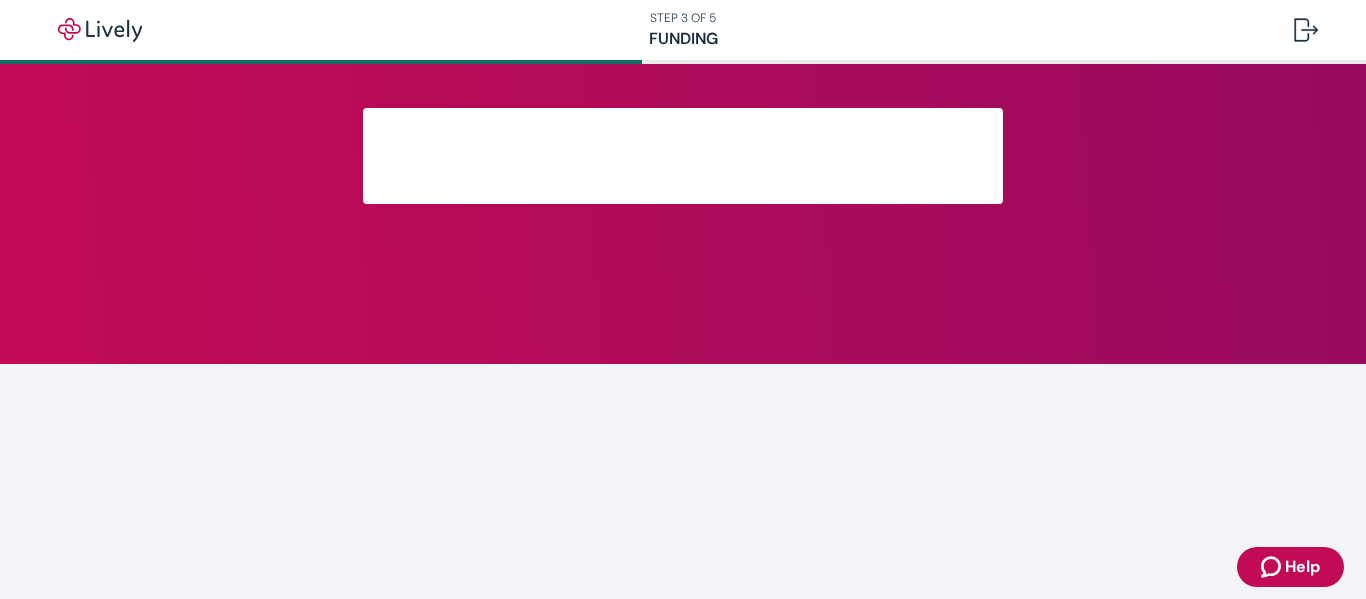 scroll, scrollTop: 0, scrollLeft: 0, axis: both 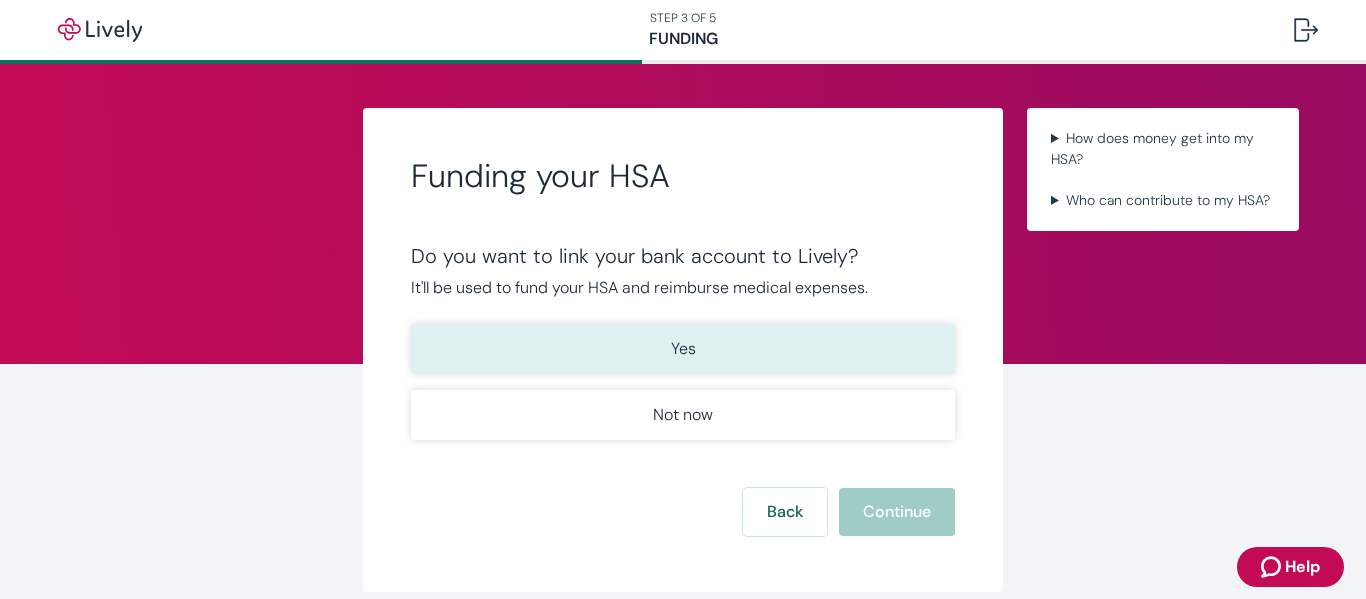click on "Yes" at bounding box center (683, 349) 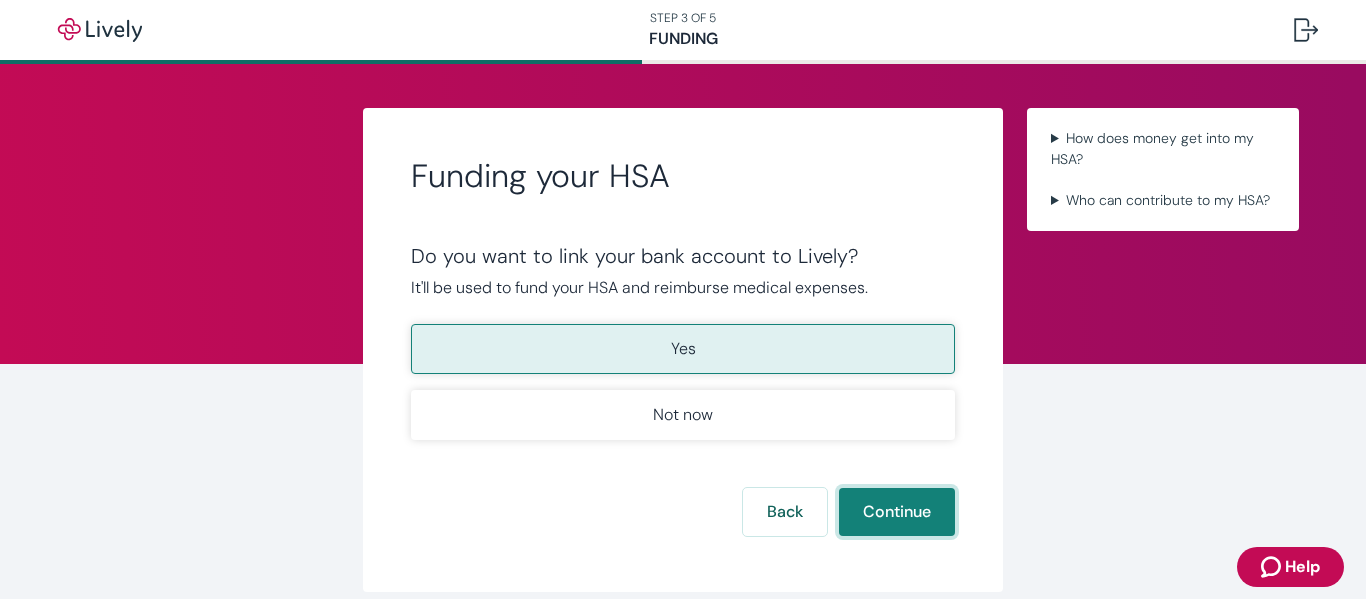 click on "Continue" at bounding box center (897, 512) 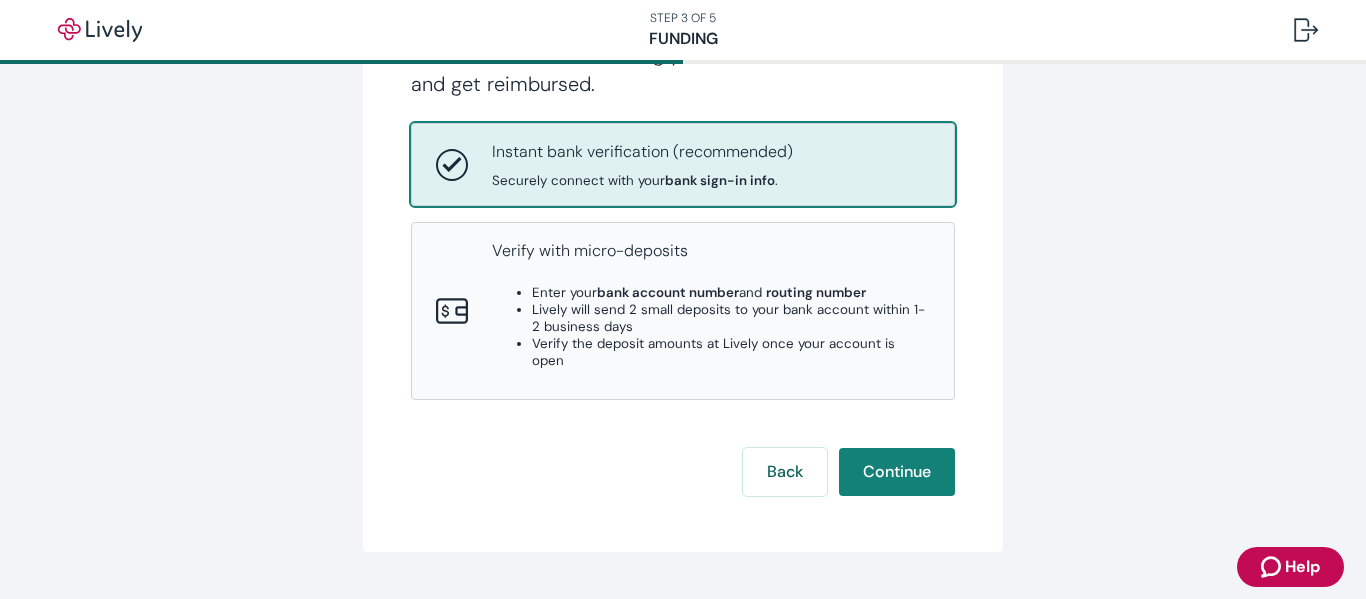 scroll, scrollTop: 303, scrollLeft: 0, axis: vertical 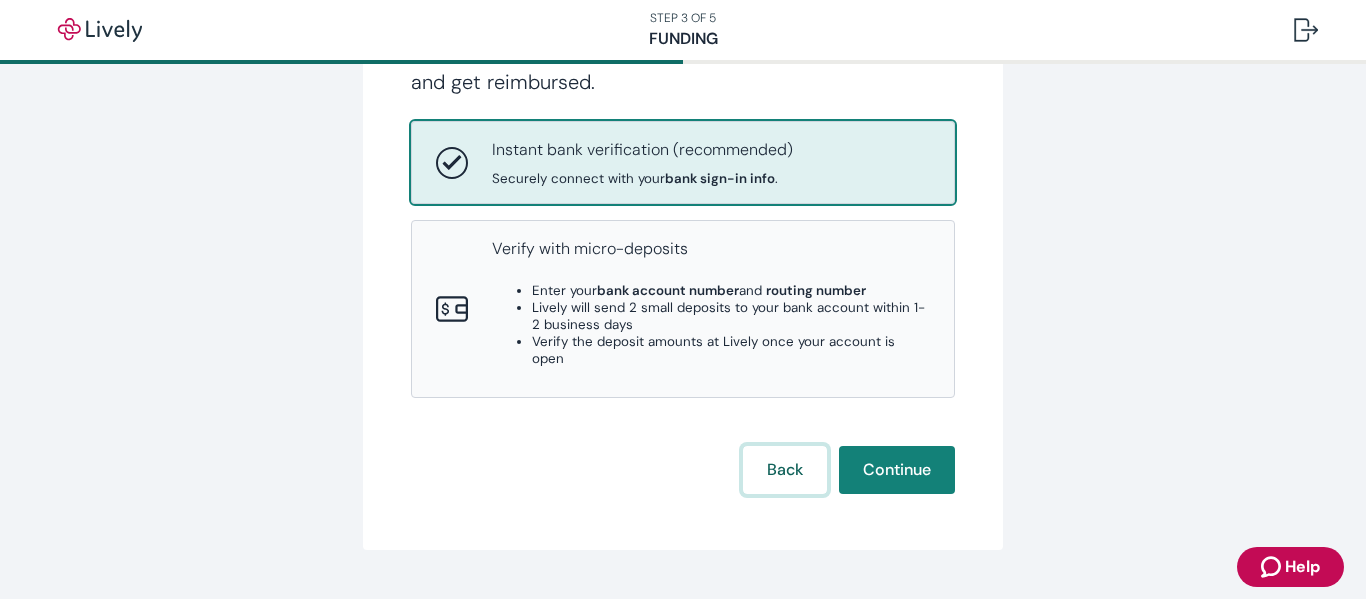 click on "Back" at bounding box center (785, 470) 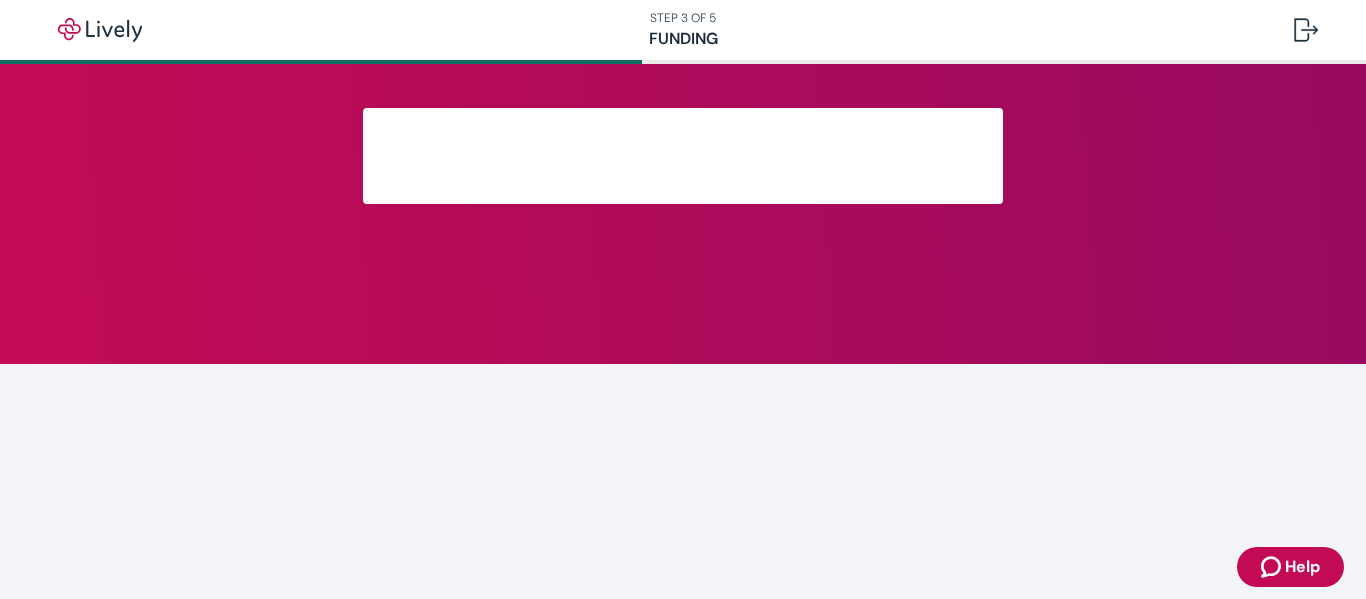 scroll, scrollTop: 0, scrollLeft: 0, axis: both 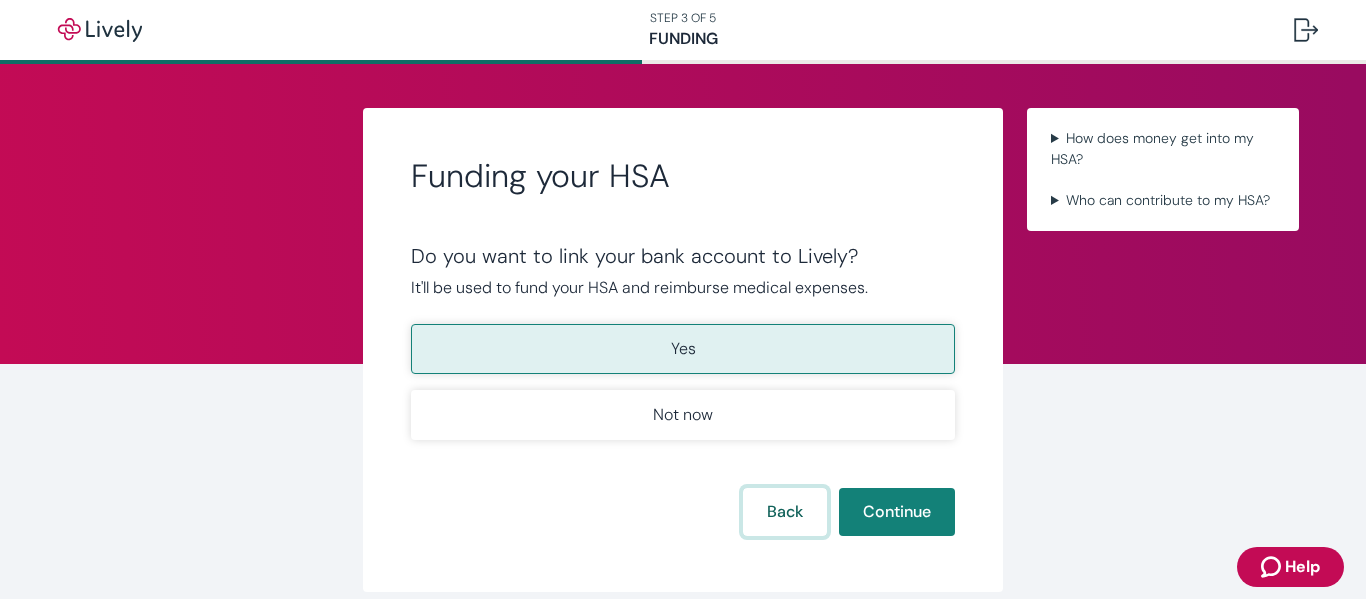click on "Back" at bounding box center (785, 512) 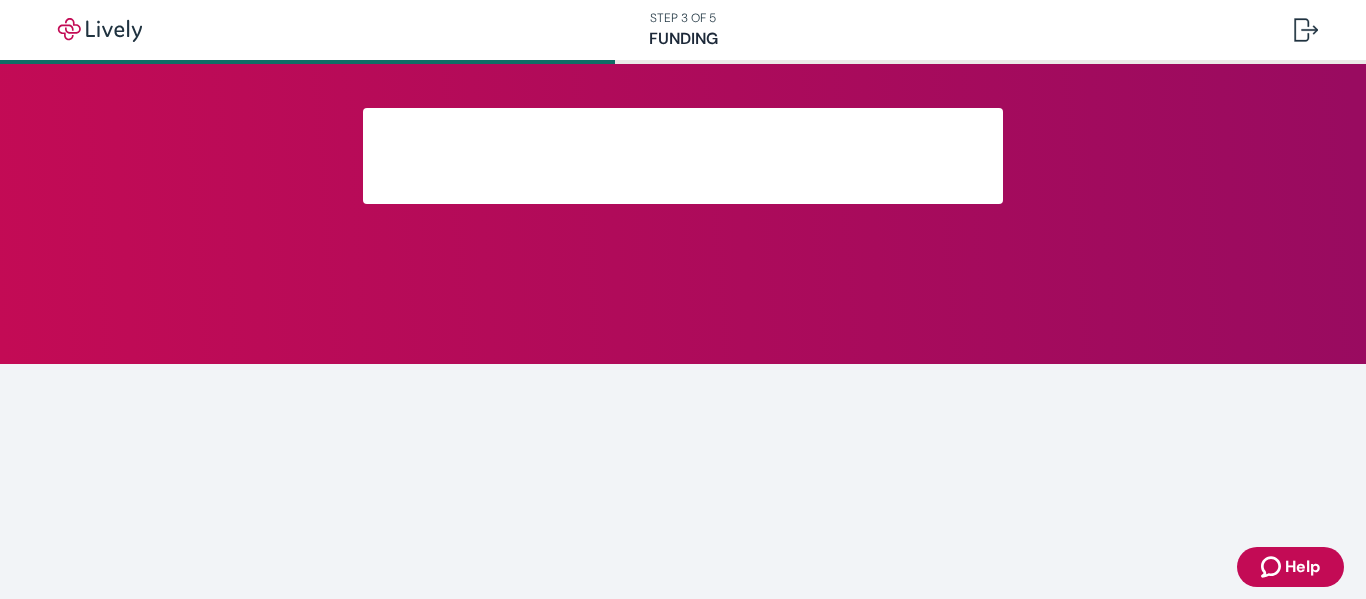 scroll, scrollTop: 247, scrollLeft: 0, axis: vertical 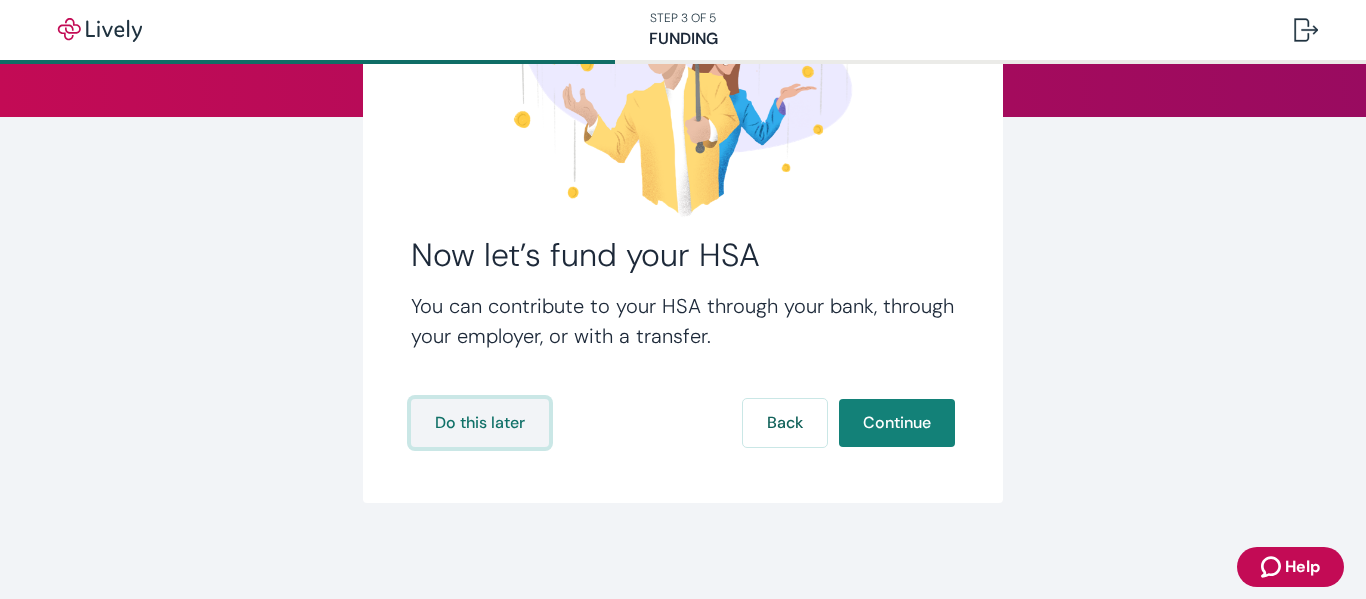 click on "Do this later" at bounding box center [480, 423] 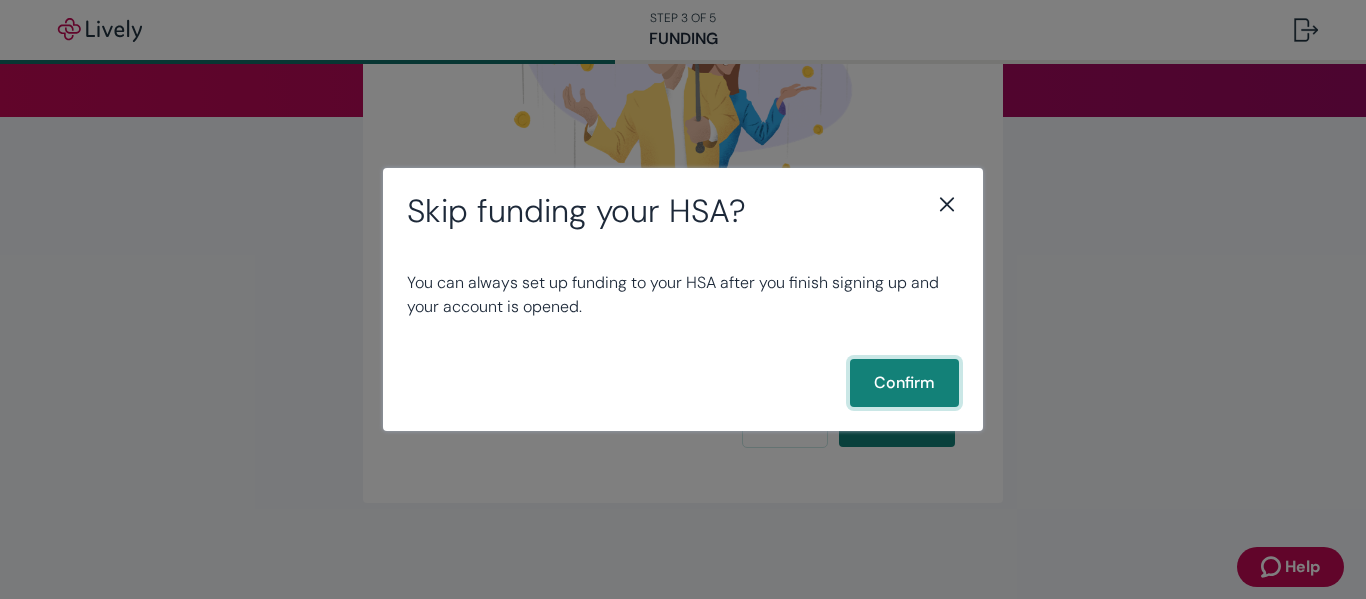 click on "Confirm" at bounding box center (904, 383) 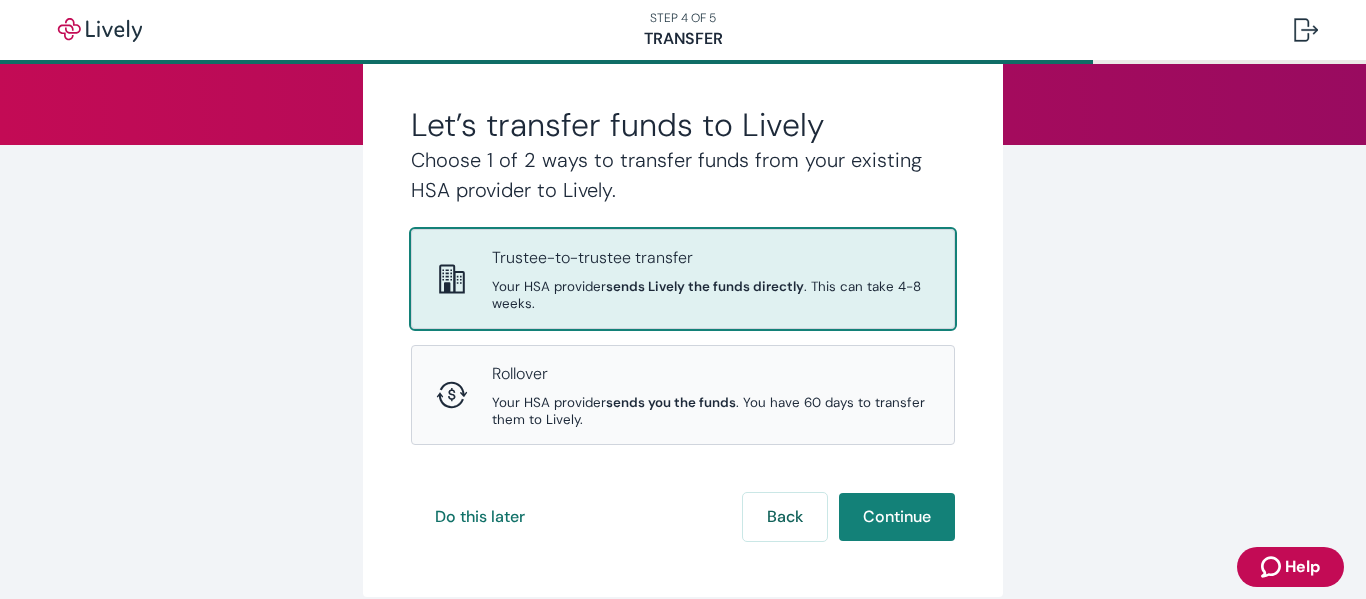 scroll, scrollTop: 216, scrollLeft: 0, axis: vertical 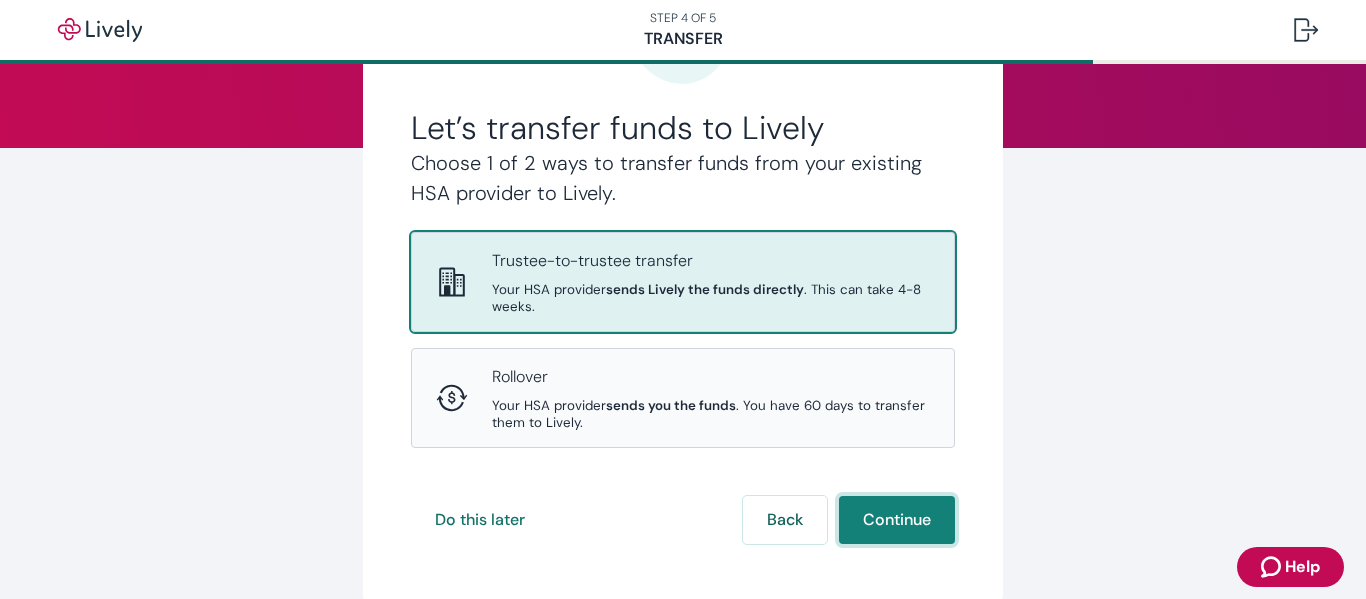 click on "Continue" at bounding box center [897, 520] 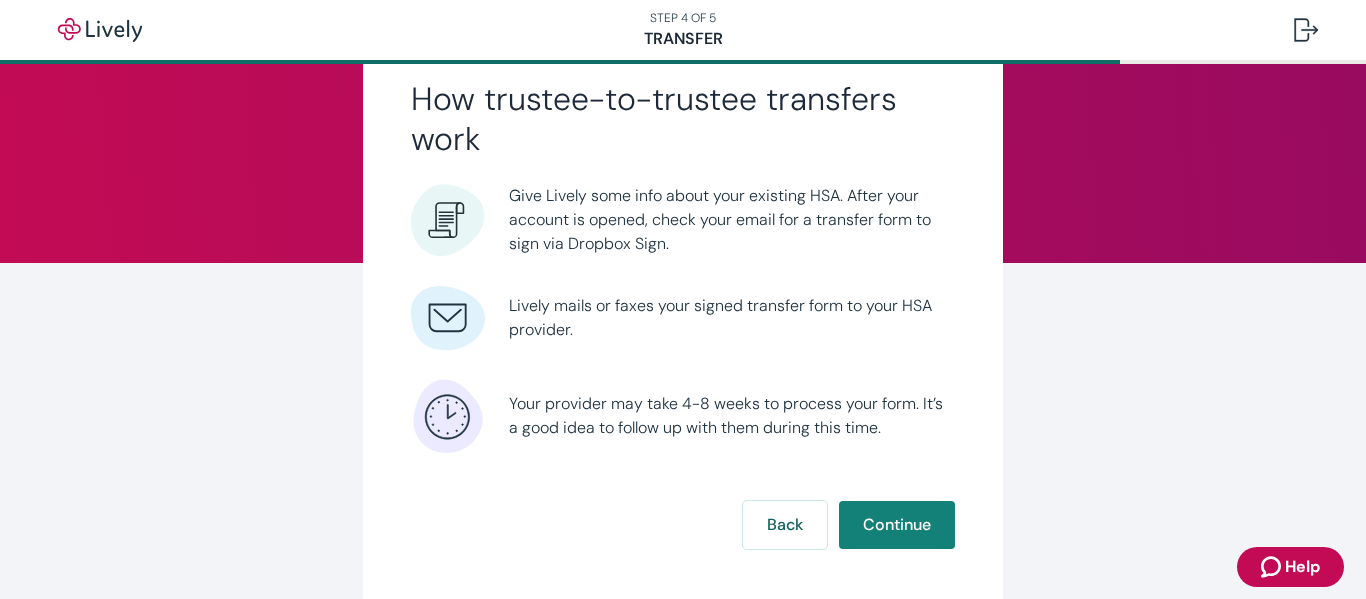 scroll, scrollTop: 99, scrollLeft: 0, axis: vertical 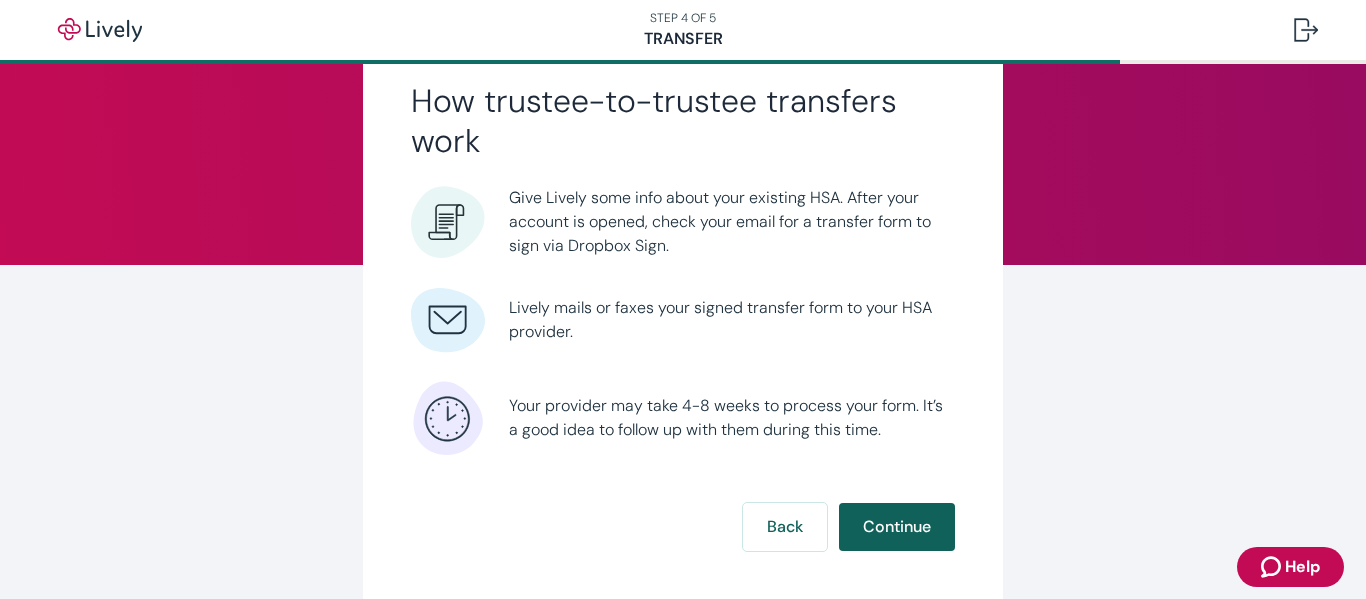 click on "Continue" at bounding box center (897, 527) 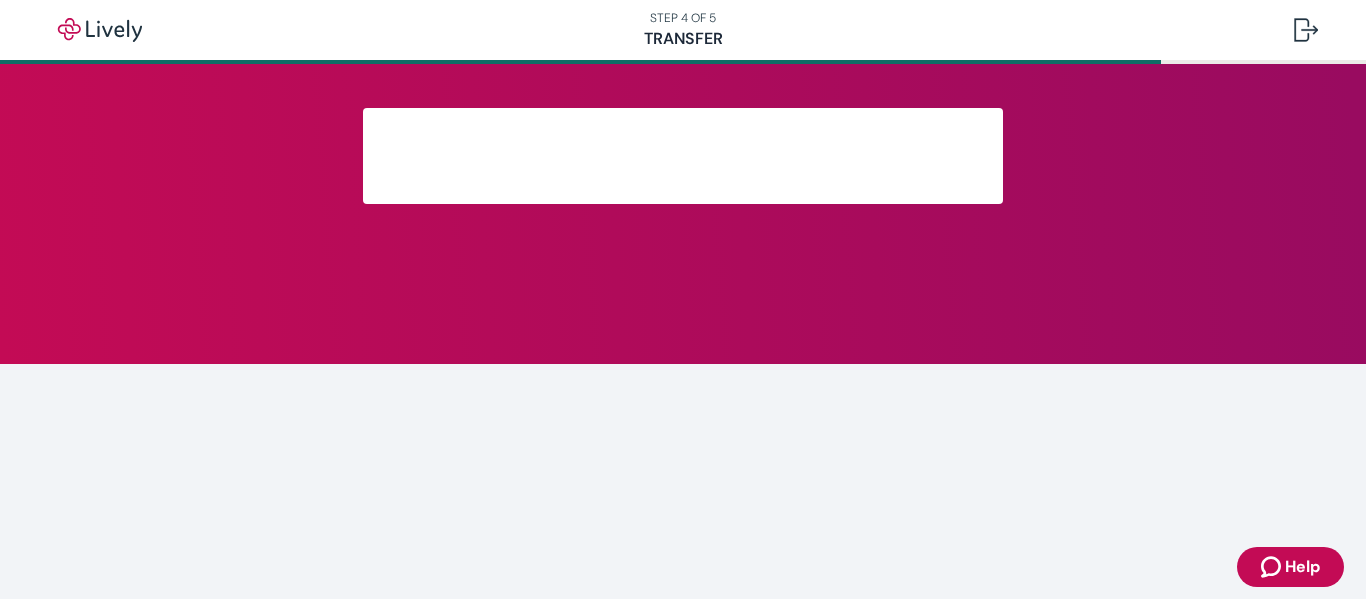 scroll, scrollTop: 0, scrollLeft: 0, axis: both 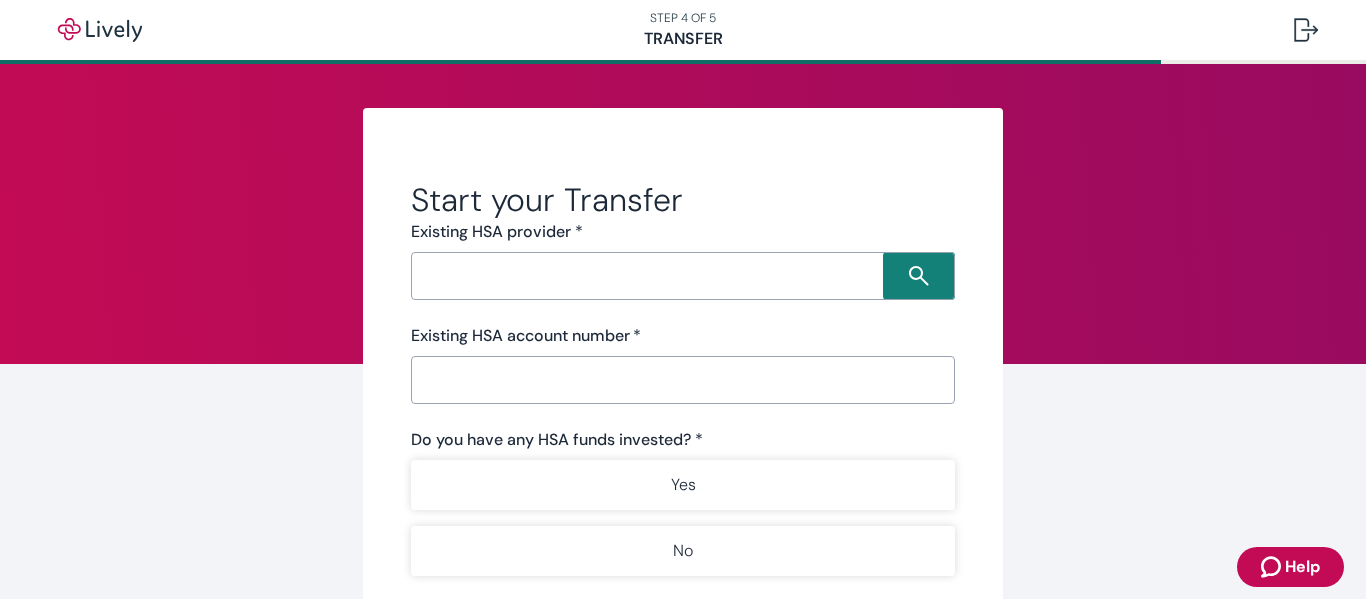 click on "Existing HSA provider *" at bounding box center [683, 232] 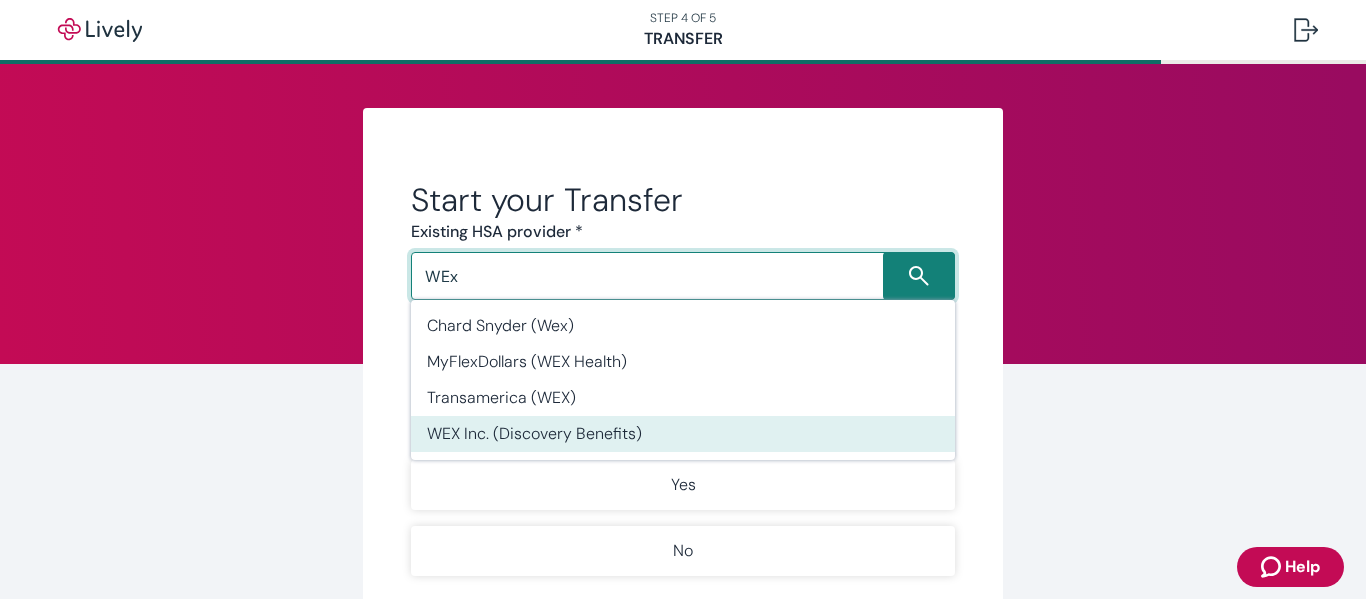 click on "WEX Inc. (Discovery Benefits)" at bounding box center [683, 434] 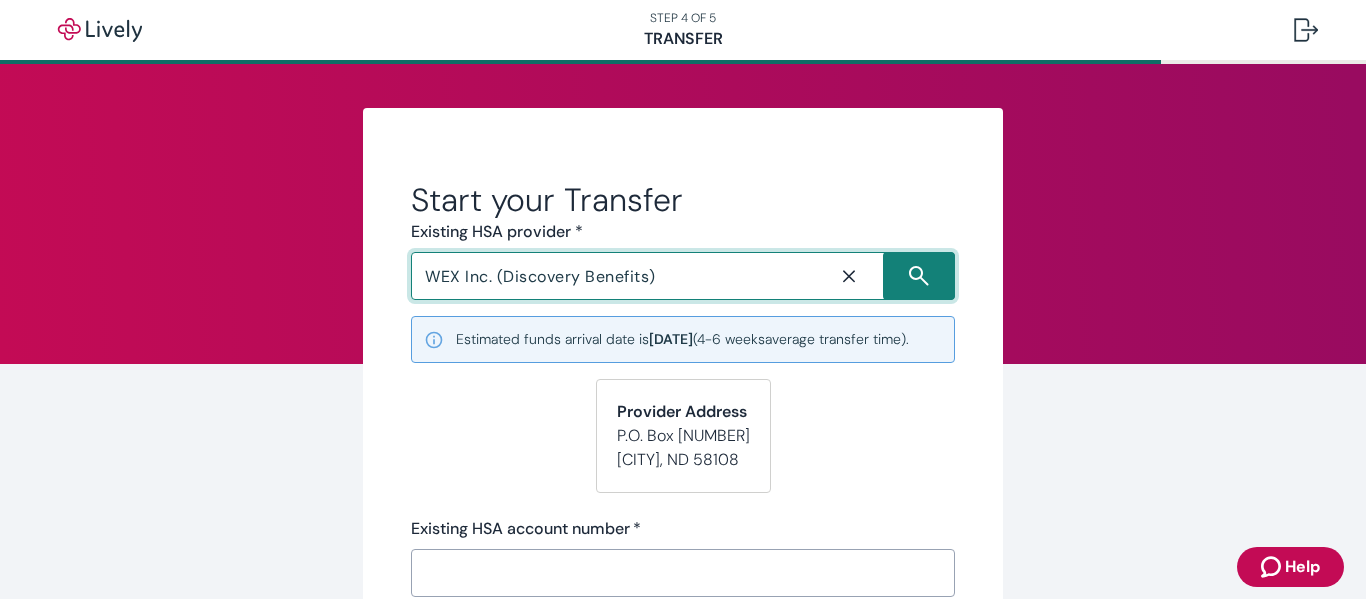 click on "Start your Transfer Existing HSA provider * WEX Inc. (Discovery Benefits) ​ Estimated funds arrival date is  [DATE]  ( 4-6 weeks  average transfer time). Provider Address P.O. Box [NUMBER]   [CITY] ,   [STATE]   [POSTAL_CODE]  Existing HSA account number   * ​ Do you have any HSA funds invested? * Yes No Do you want us to close your account after transferring? * Yes No Your provider might charge a transfer or closing fee.   If you are unsure, we recommend reaching out directly to your provider. Back Continue" at bounding box center [683, 650] 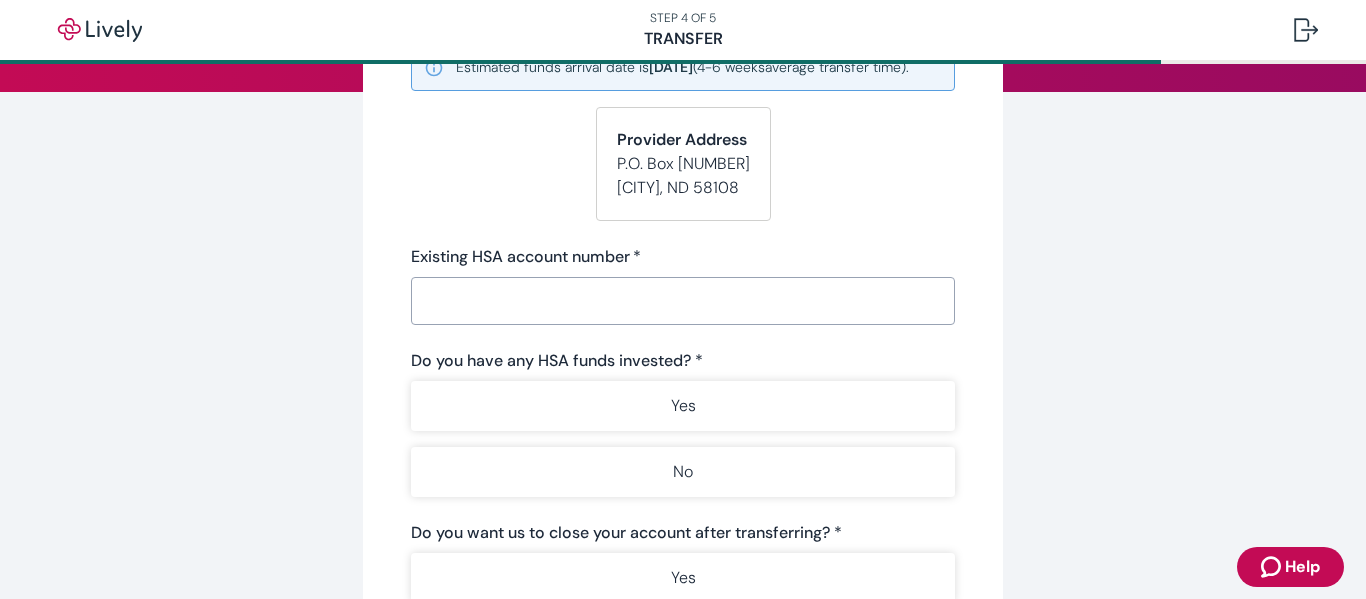 scroll, scrollTop: 278, scrollLeft: 0, axis: vertical 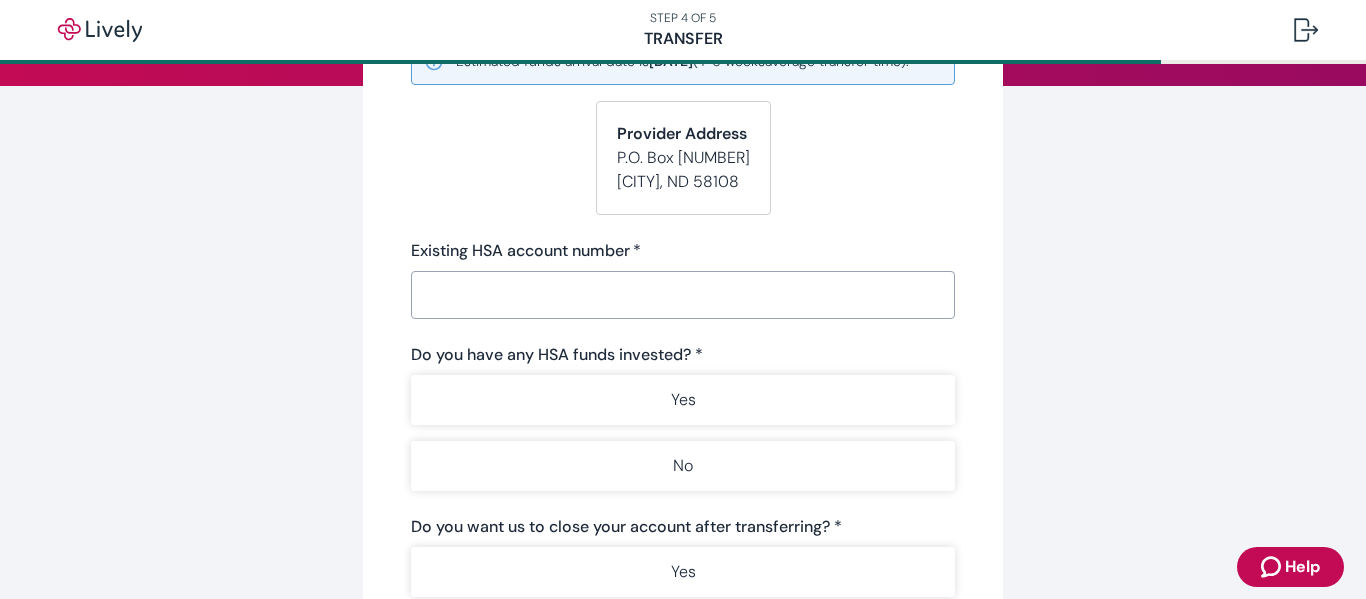 click on "Start your Transfer Existing HSA provider * WEX Inc. (Discovery Benefits) ​ Estimated funds arrival date is  [DATE]  ( 4-6 weeks  average transfer time). Provider Address P.O. Box [NUMBER]   [CITY] ,   [STATE]   [POSTAL_CODE]  Existing HSA account number   * ​ Do you have any HSA funds invested? * Yes No Do you want us to close your account after transferring? * Yes No Your provider might charge a transfer or closing fee.   If you are unsure, we recommend reaching out directly to your provider. Back Continue" at bounding box center [683, 372] 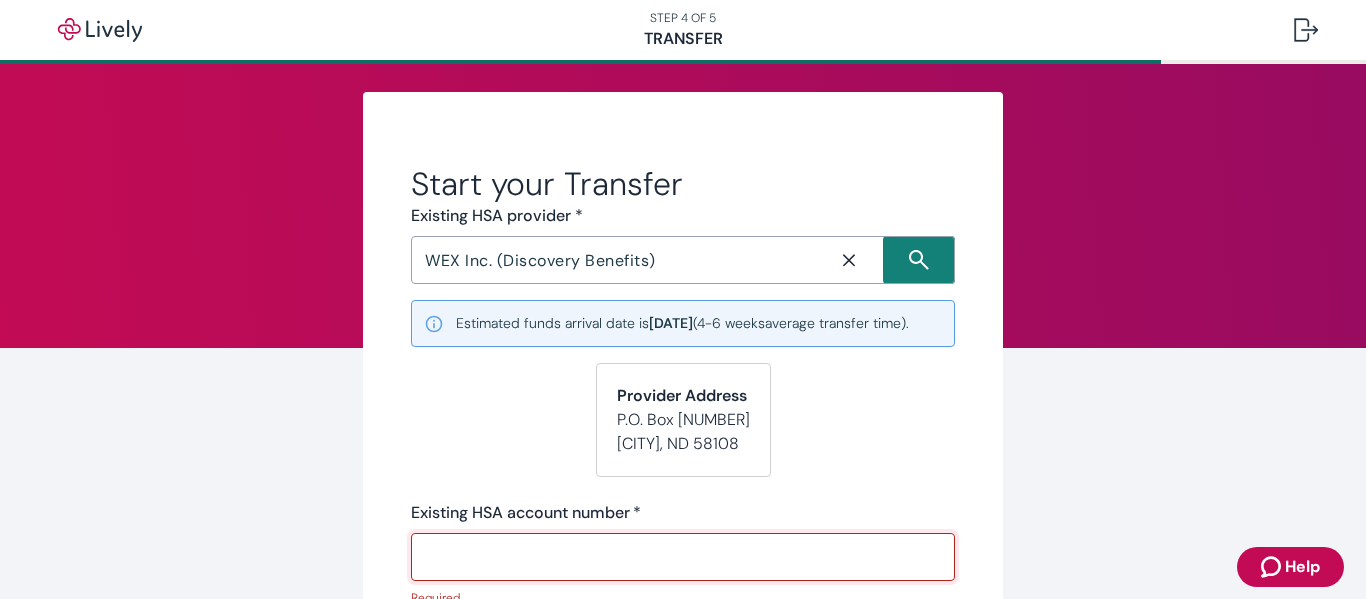 scroll, scrollTop: 17, scrollLeft: 0, axis: vertical 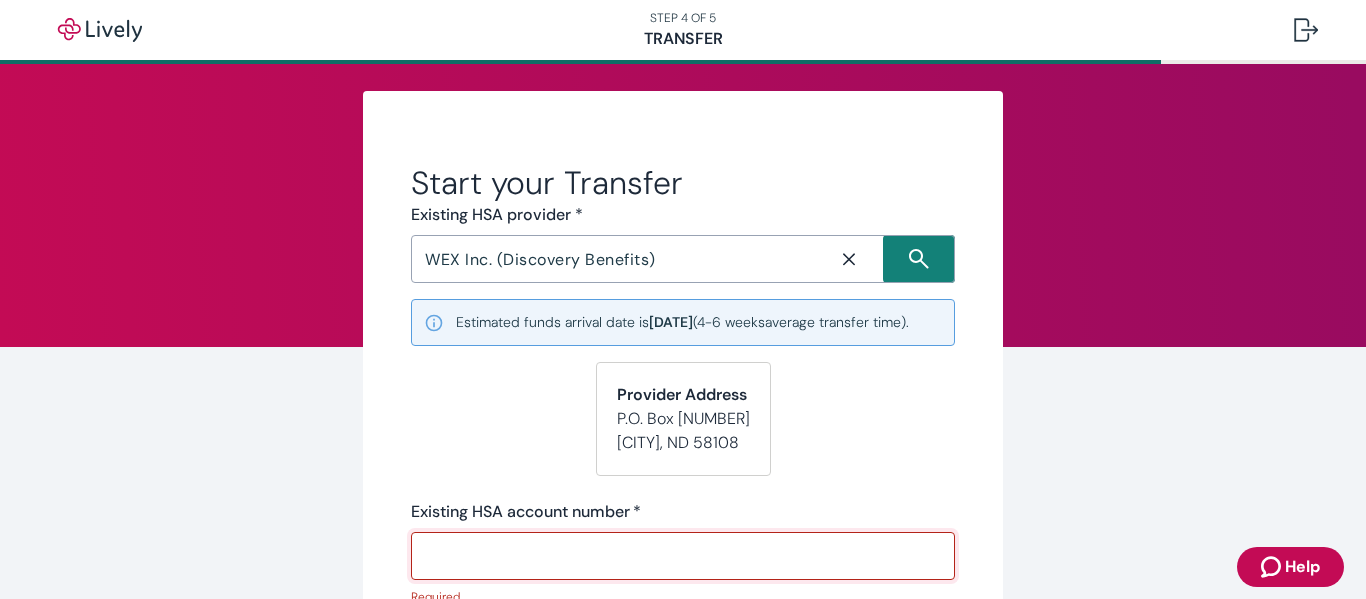 click on "WEX Inc. (Discovery Benefits)" at bounding box center (616, 259) 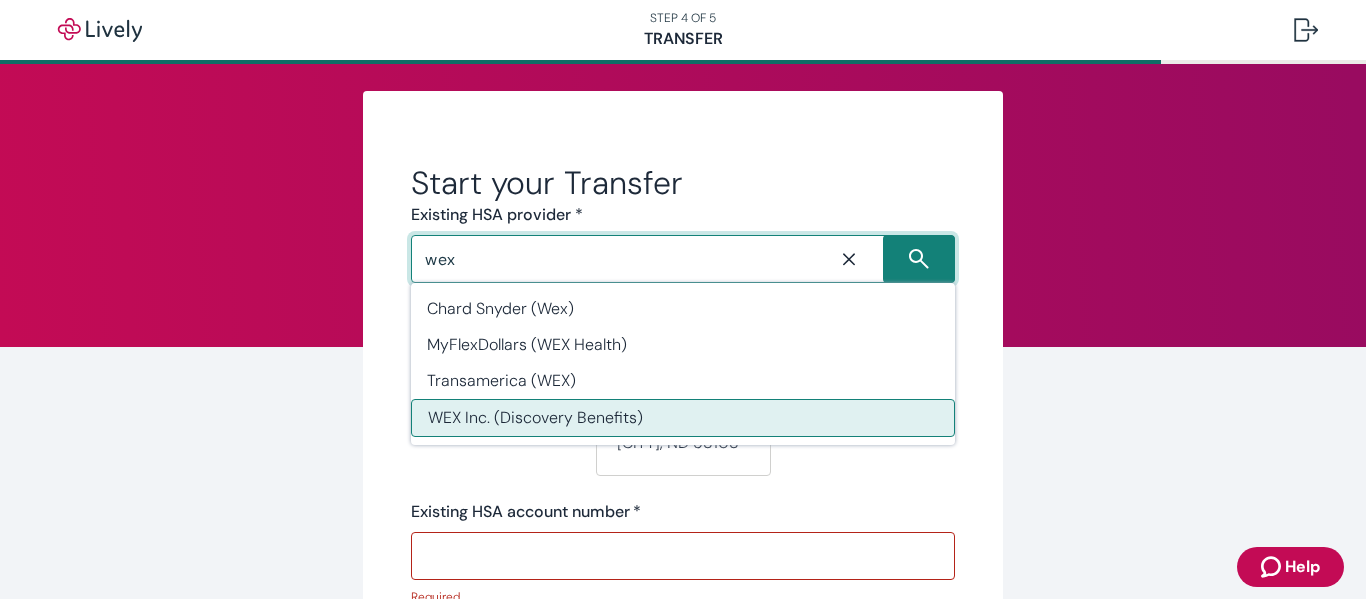 scroll, scrollTop: 0, scrollLeft: 0, axis: both 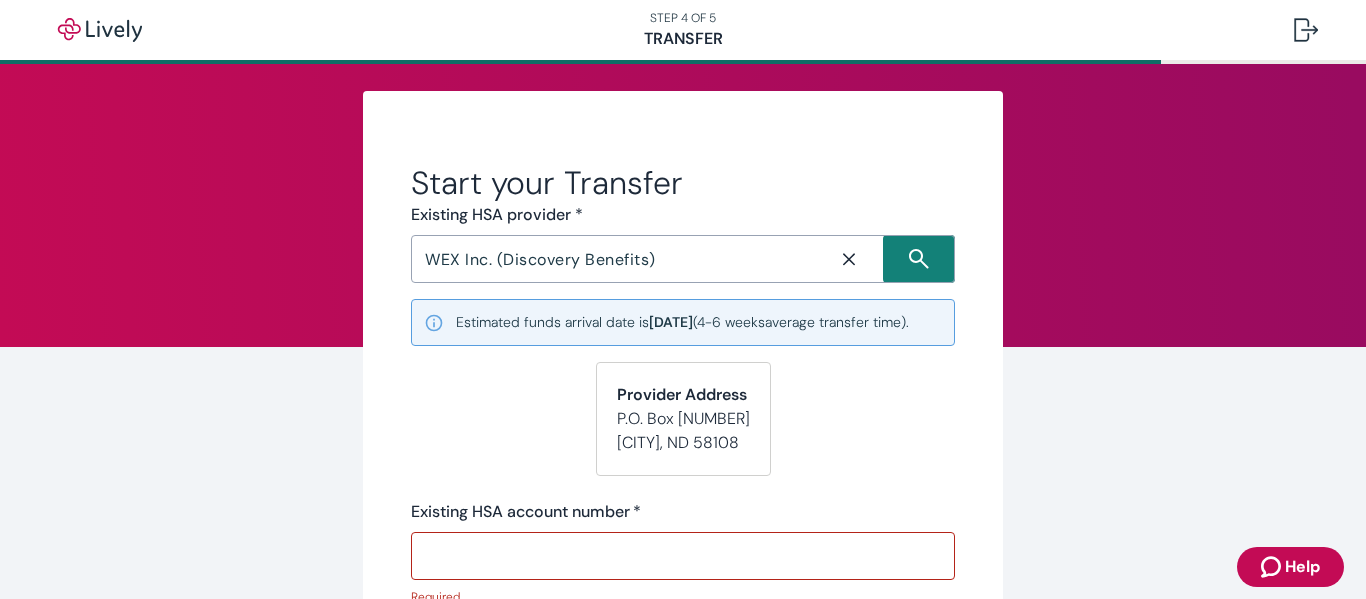click on "WEX Inc. (Discovery Benefits)" at bounding box center (616, 259) 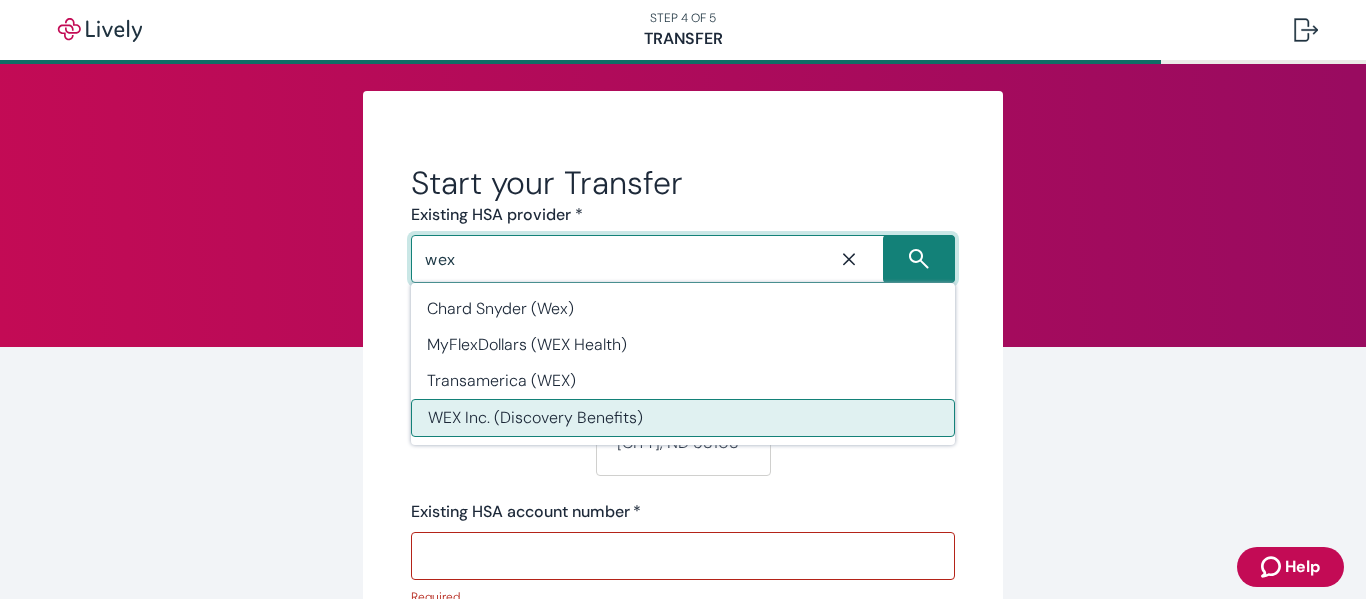 scroll, scrollTop: 0, scrollLeft: 0, axis: both 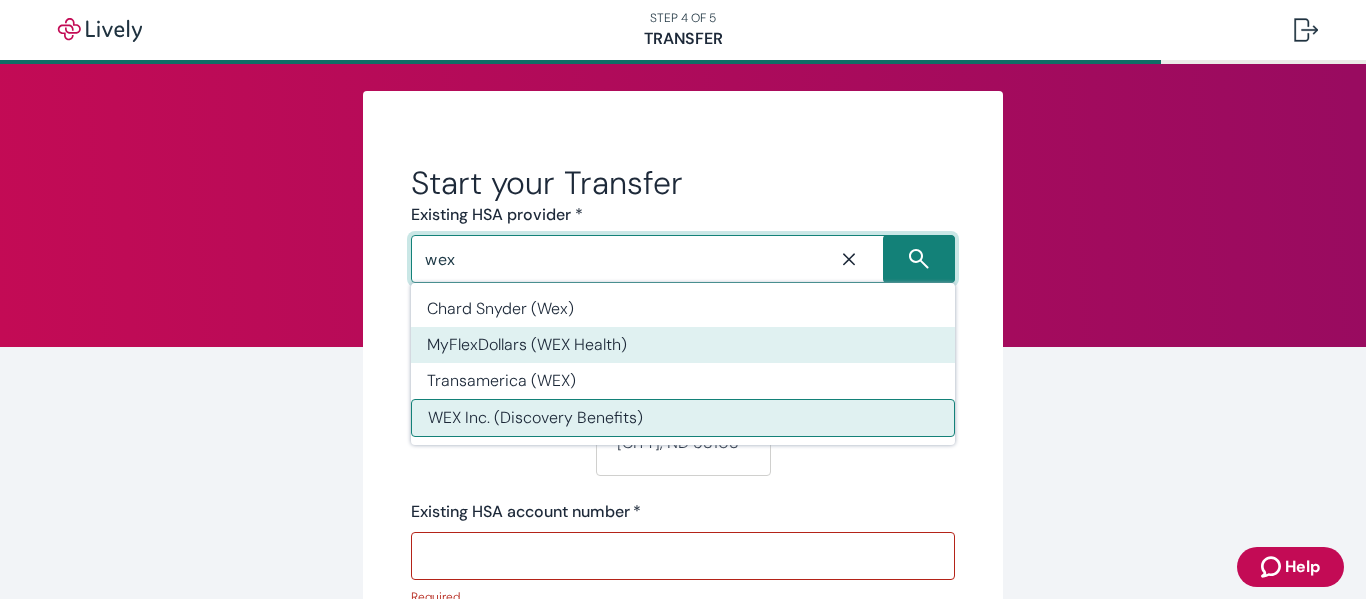click on "MyFlexDollars (WEX Health)" at bounding box center [683, 345] 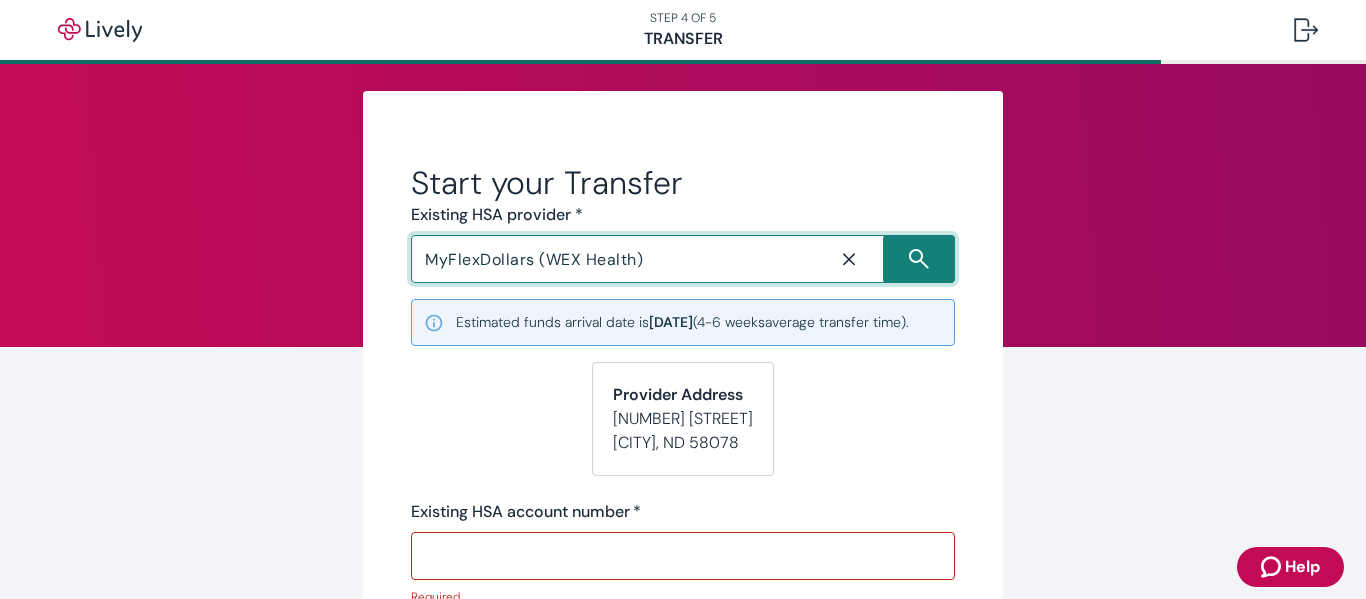 click on "Help STEP 4 OF 5 Transfer Start your Transfer Existing HSA provider * MyFlexDollars (WEX Health) ​ Estimated funds arrival date is  09/19/2025  ( 4-6 weeks  average transfer time). Provider Address 700 26th Avenue E   West Fargo ,   ND   58078 Existing HSA account number   * ​ Required Do you have any HSA funds invested? * Yes No Do you want us to close your account after transferring? * Yes No Your provider might charge a transfer or closing fee.   If you are unsure, we recommend reaching out directly to your provider. Back Continue" at bounding box center (683, 299) 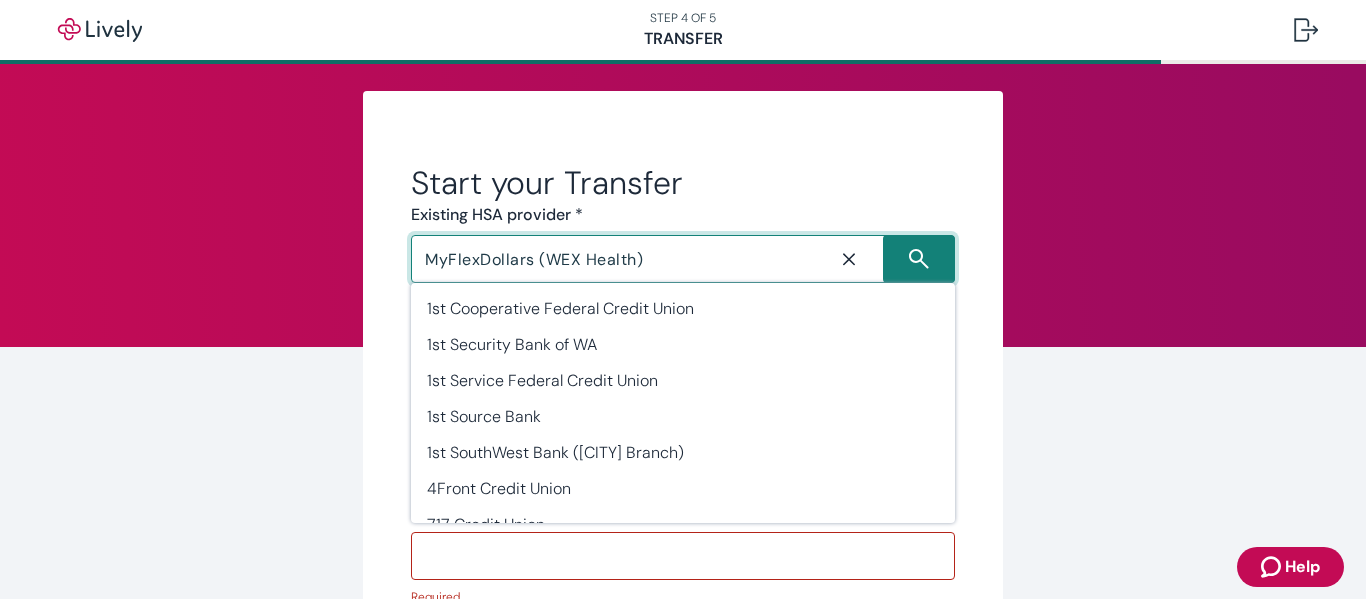 scroll, scrollTop: 33934, scrollLeft: 0, axis: vertical 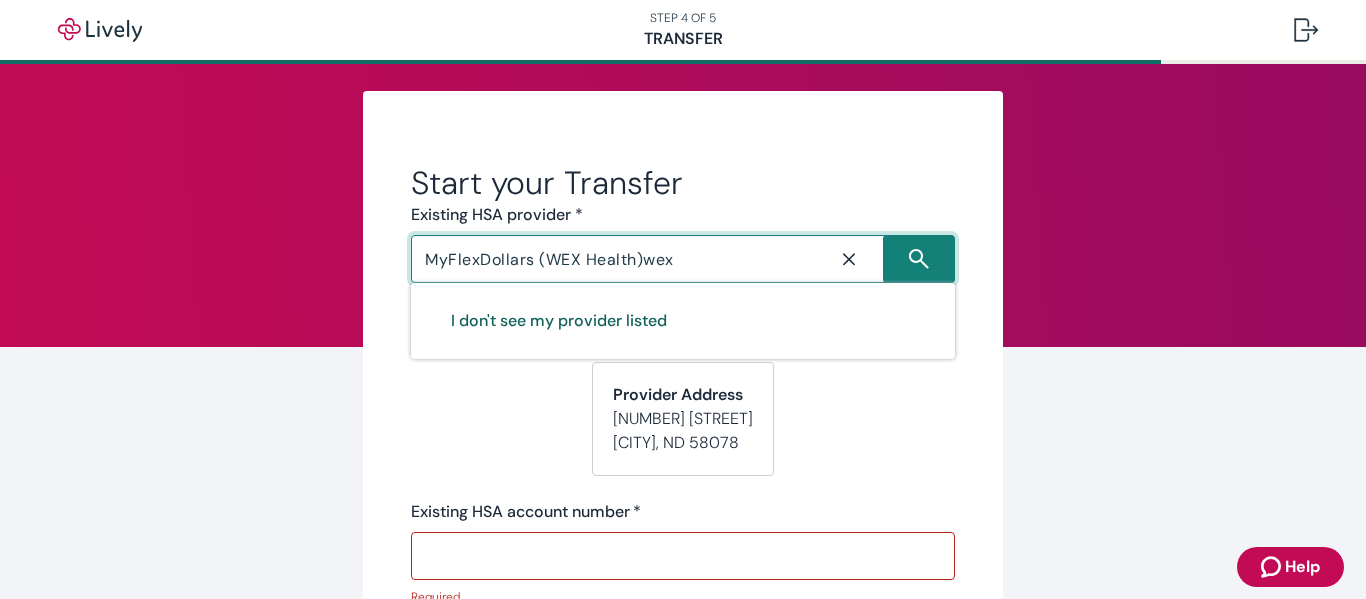 type on "MyFlexDollars (WEX Health)" 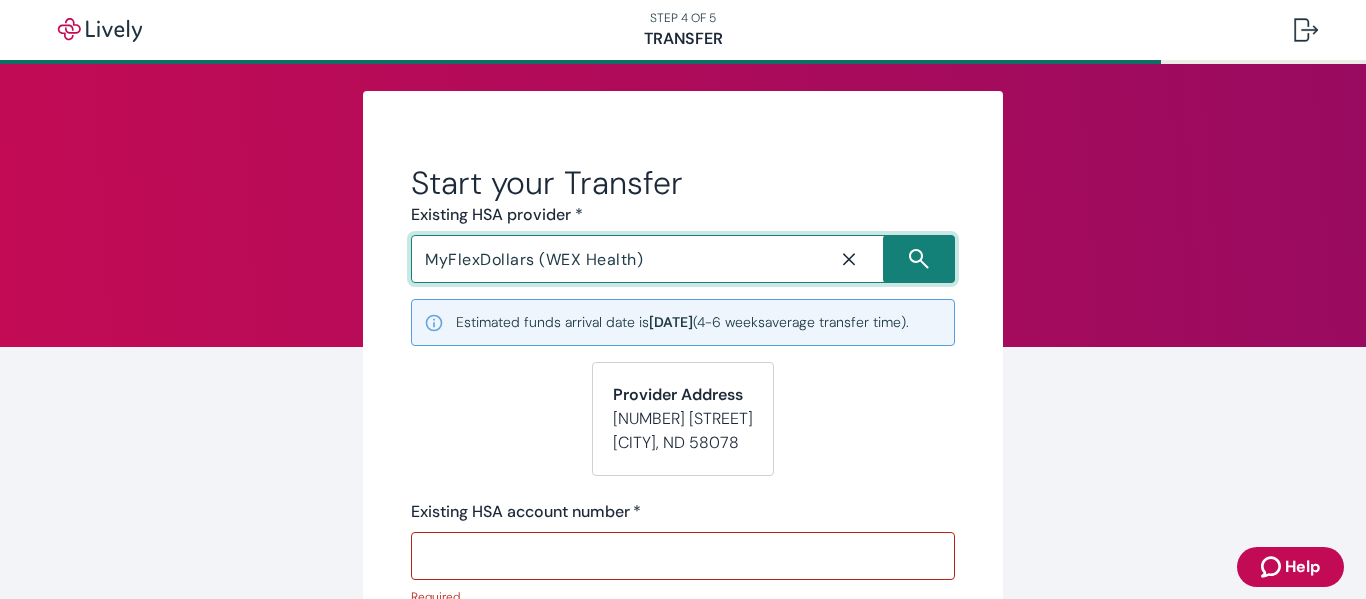 click 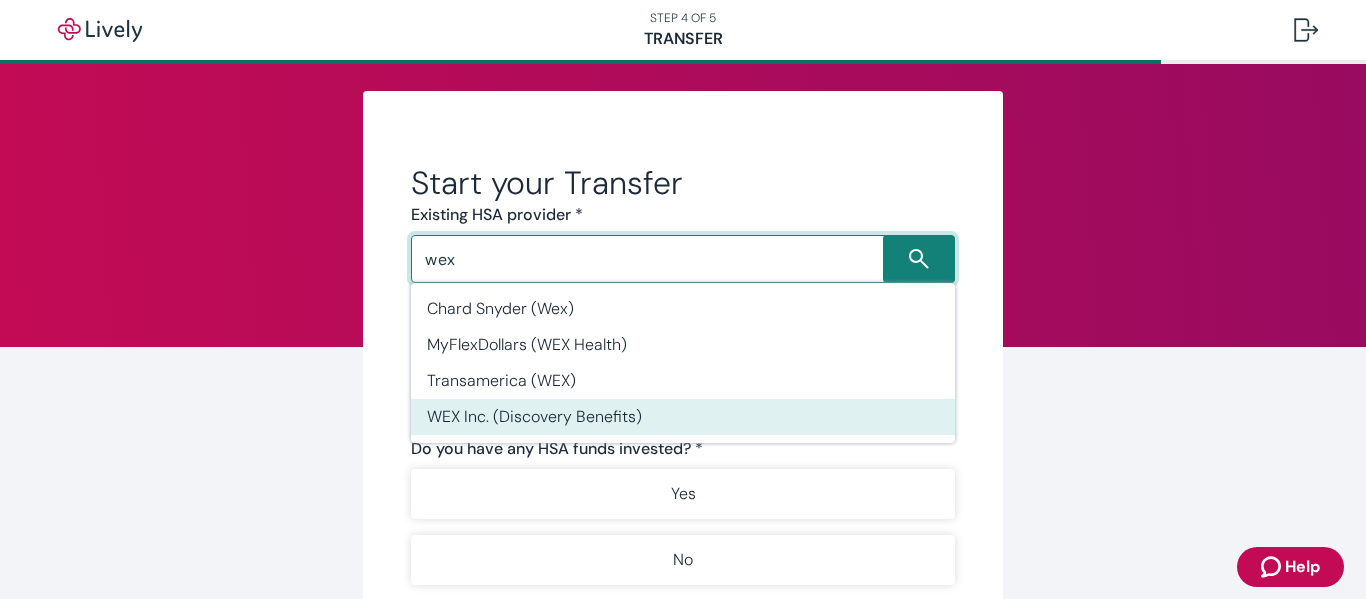 click on "WEX Inc. (Discovery Benefits)" at bounding box center (683, 417) 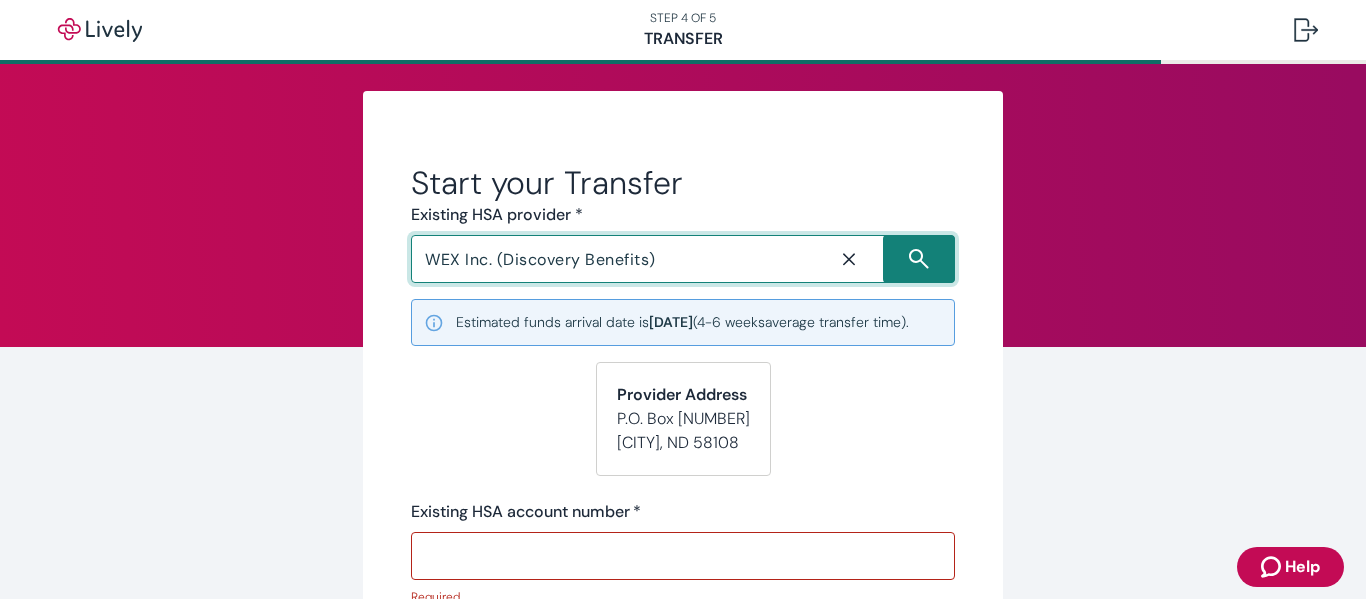 type on "WEX Inc. (Discovery Benefits)" 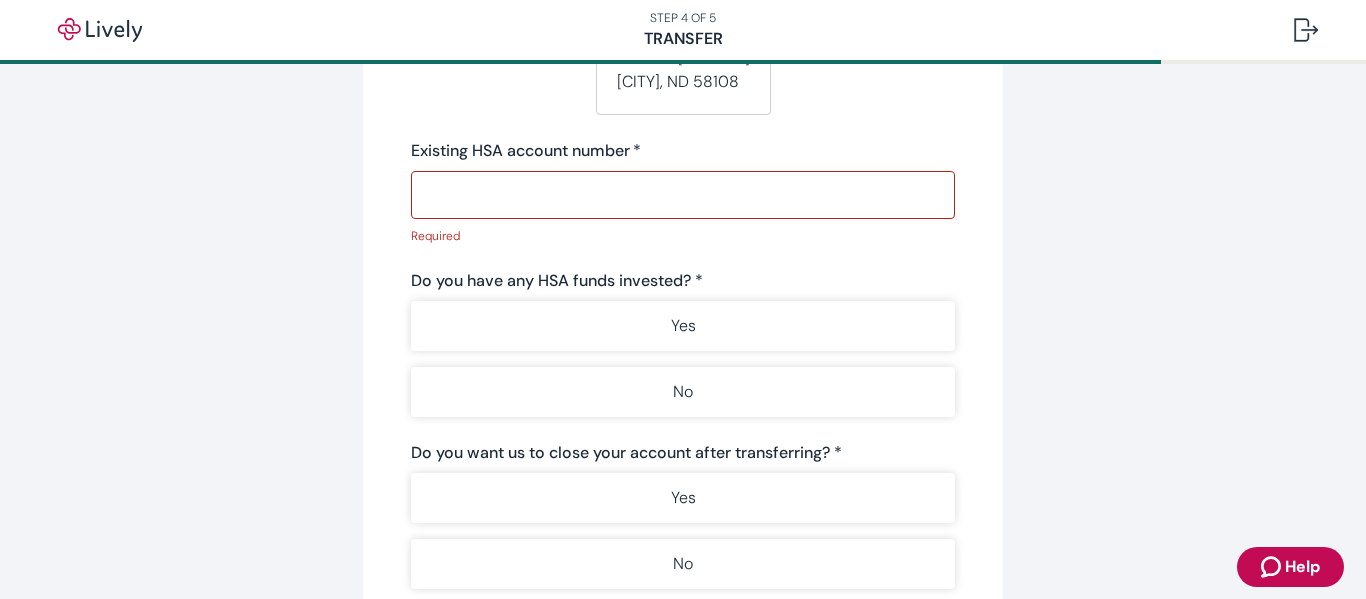 scroll, scrollTop: 390, scrollLeft: 0, axis: vertical 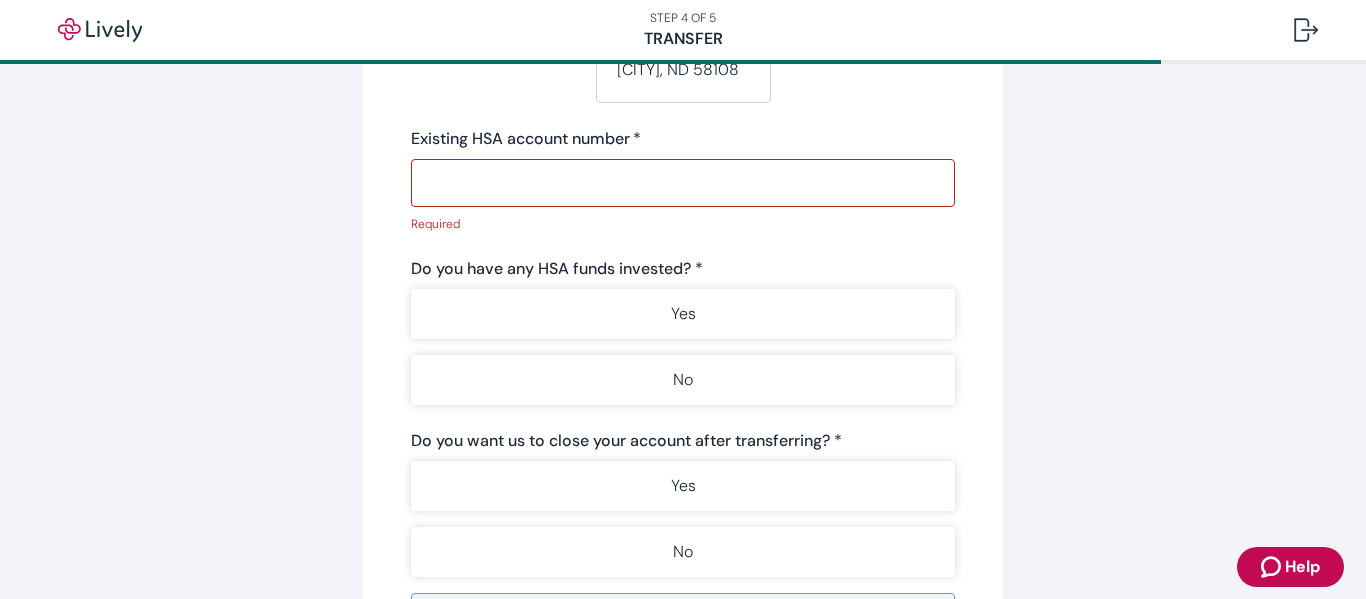 click on "Existing HSA account number   *" at bounding box center (676, 183) 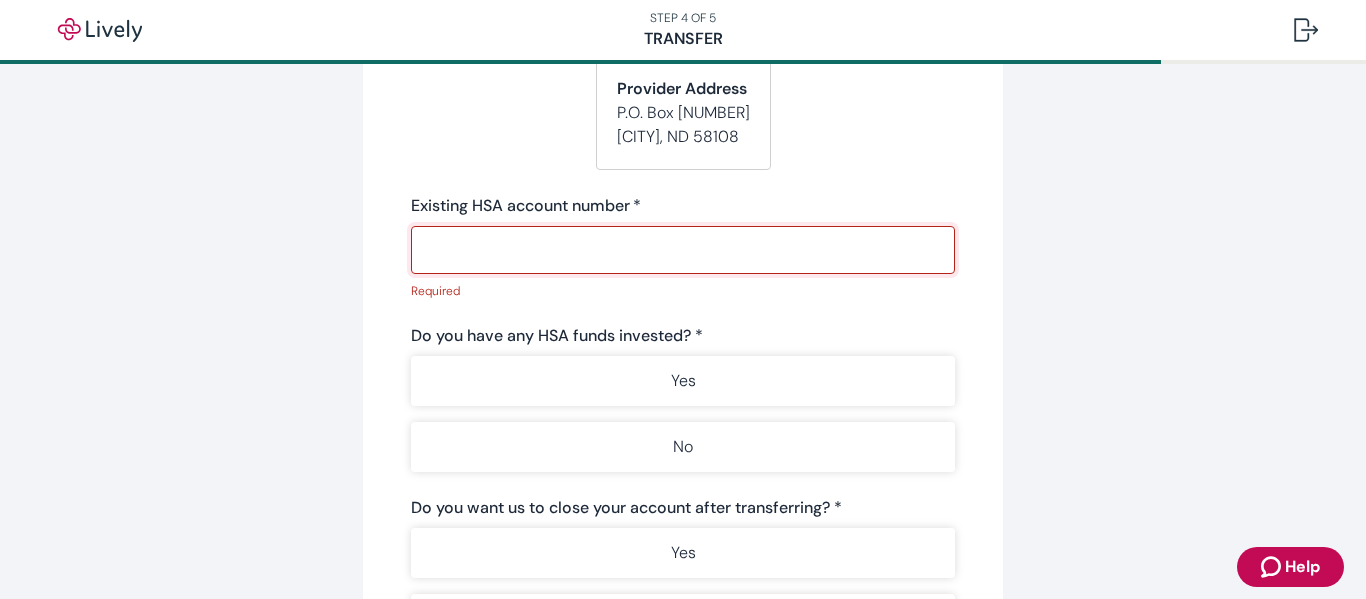 scroll, scrollTop: 324, scrollLeft: 0, axis: vertical 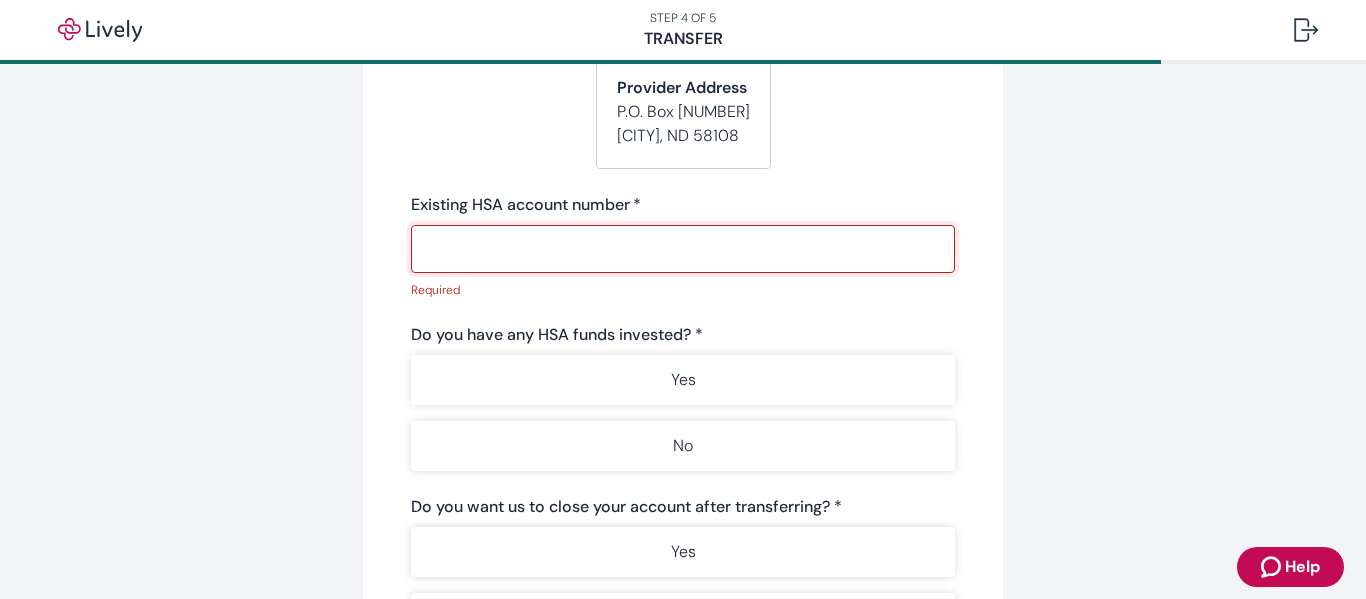 click on "Start your Transfer Existing HSA provider * WEX Inc. (Discovery Benefits) ​ Estimated funds arrival date is  09/19/2025  ( 4-6 weeks  average transfer time). Provider Address P.O. Box 2926   Fargo ,   ND   58108 Existing HSA account number   * ​ Required Do you have any HSA funds invested? * Yes No Do you want us to close your account after transferring? * Yes No Your provider might charge a transfer or closing fee.   If you are unsure, we recommend reaching out directly to your provider. Back Continue" at bounding box center [683, 331] 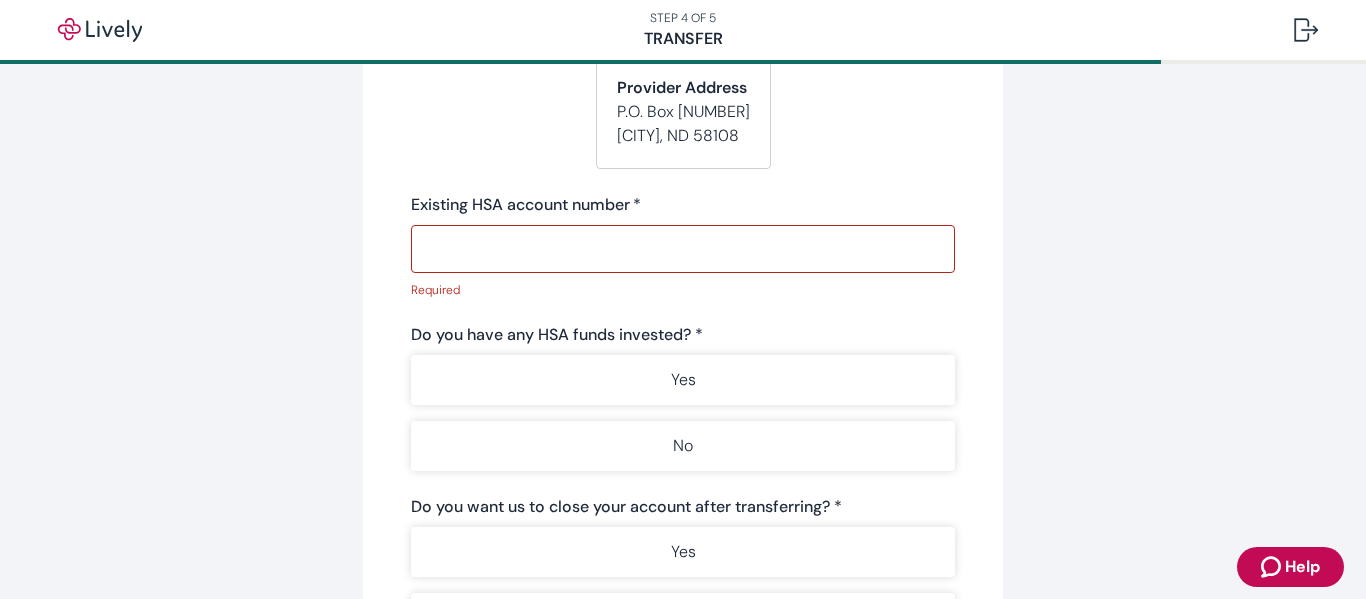click on "Start your Transfer Existing HSA provider * WEX Inc. (Discovery Benefits) ​ Estimated funds arrival date is  09/19/2025  ( 4-6 weeks  average transfer time). Provider Address P.O. Box 2926   Fargo ,   ND   58108 Existing HSA account number   * ​ Required Do you have any HSA funds invested? * Yes No Do you want us to close your account after transferring? * Yes No Your provider might charge a transfer or closing fee.   If you are unsure, we recommend reaching out directly to your provider. Back Continue" at bounding box center (683, 331) 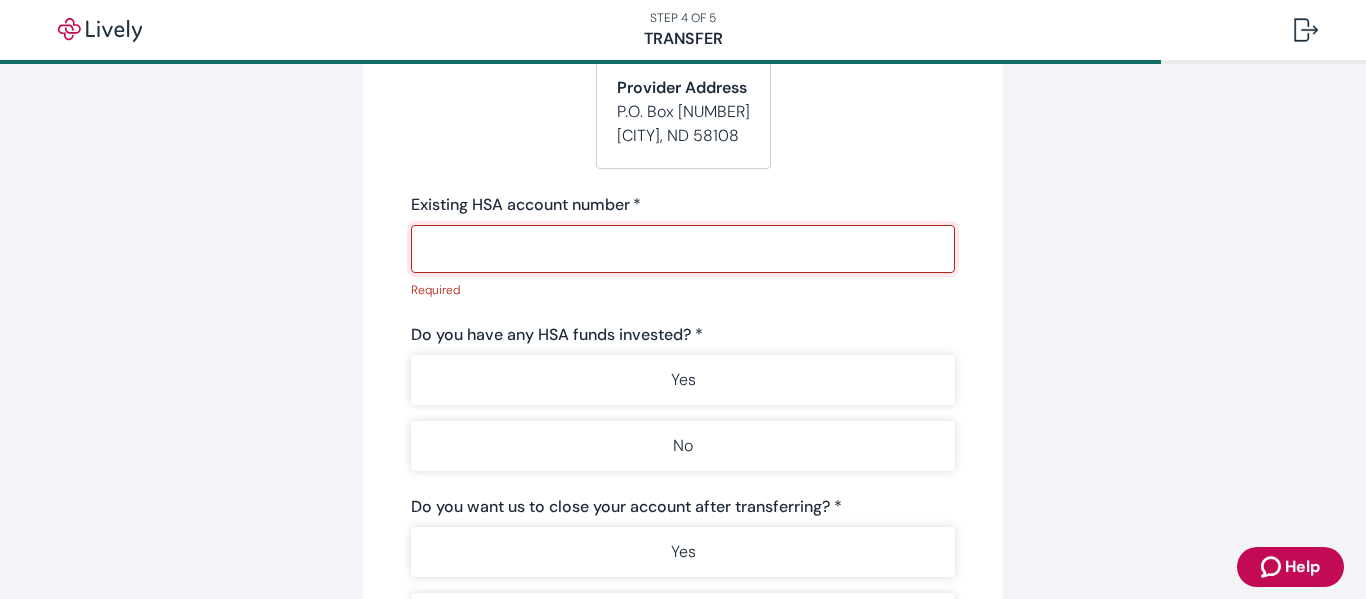 paste on "[ACCOUNT_NUMBER]" 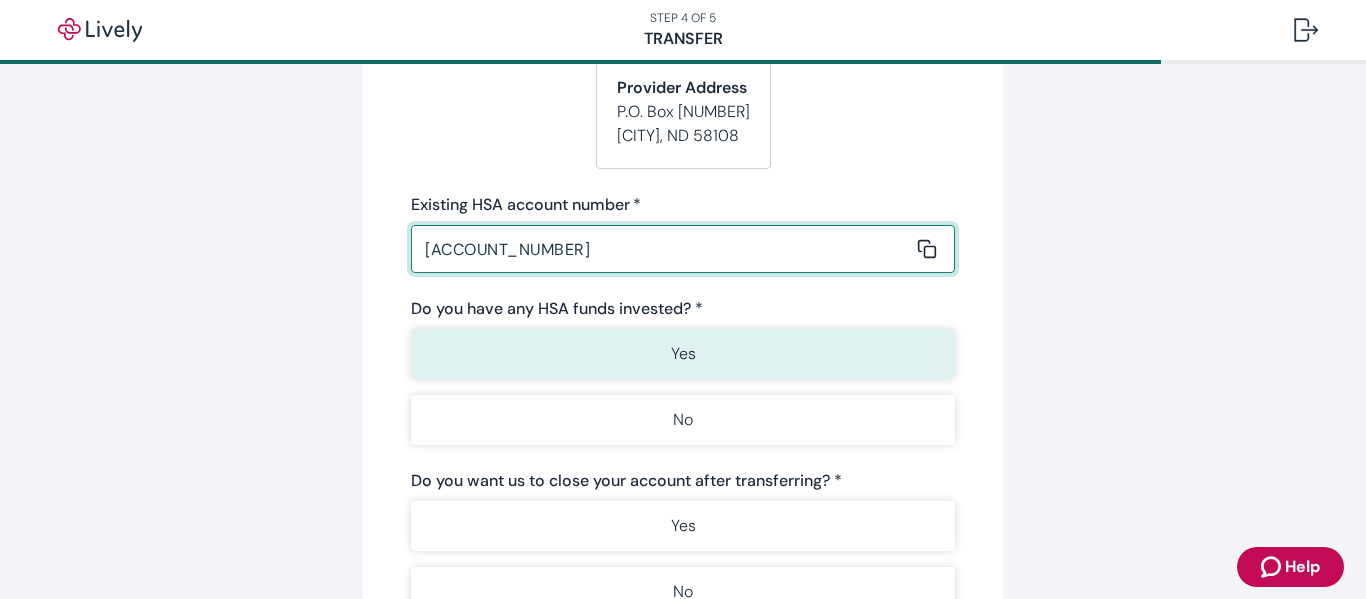 type on "[ACCOUNT_NUMBER]" 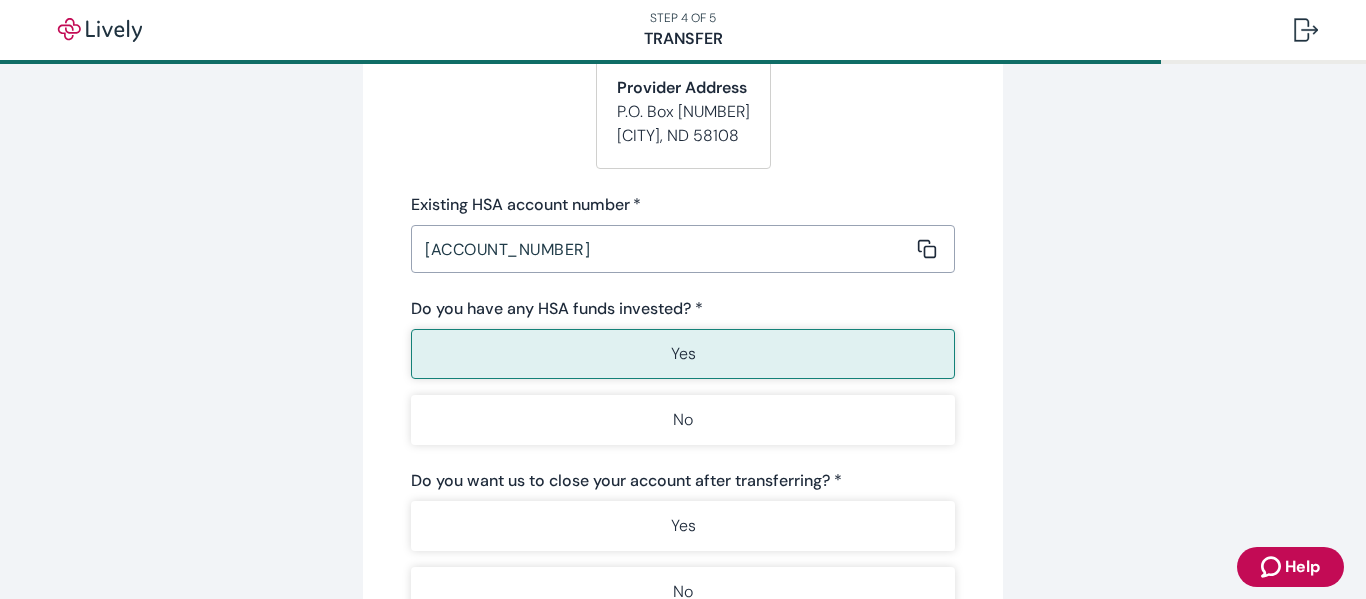click on "Start your Transfer Existing HSA provider * WEX Inc. (Discovery Benefits) ​ Estimated funds arrival date is  09/19/2025  ( 4-6 weeks  average transfer time). Provider Address P.O. Box 2926   Fargo ,   ND   58108 Existing HSA account number   * 83235851464230 ​ Do you have any HSA funds invested? * Yes No Do you want us to close your account after transferring? * Yes No Your provider might charge a transfer or closing fee.   If you are unsure, we recommend reaching out directly to your provider. Back Continue" at bounding box center [683, 344] 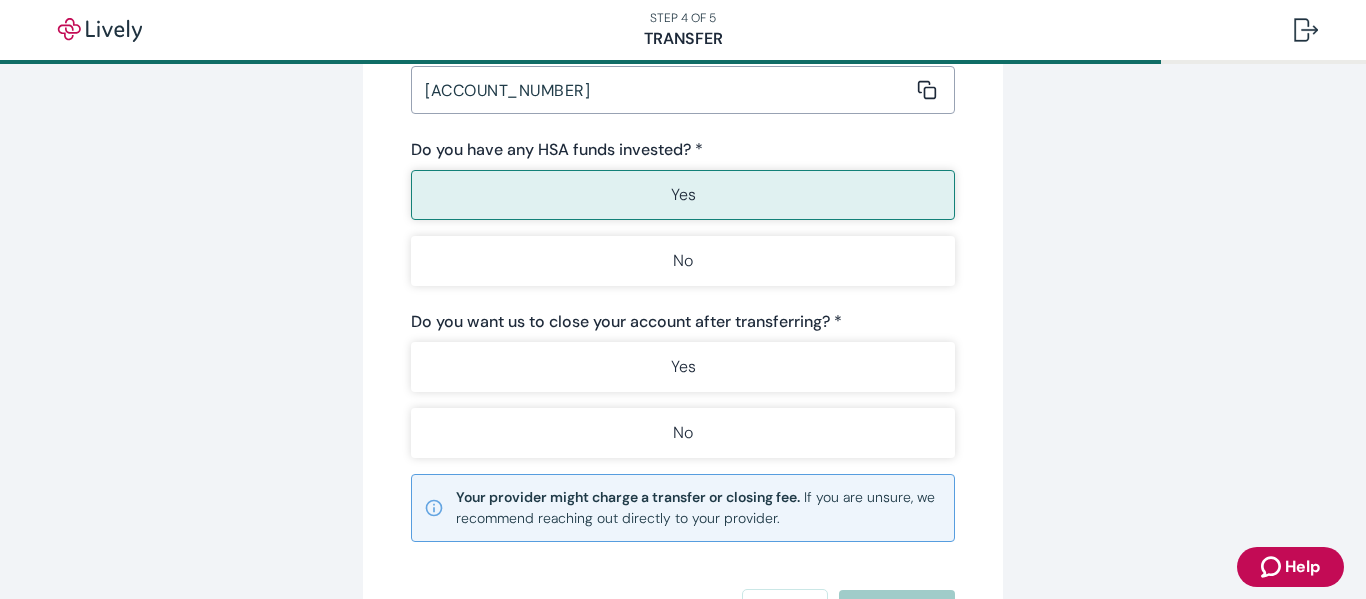 scroll, scrollTop: 486, scrollLeft: 0, axis: vertical 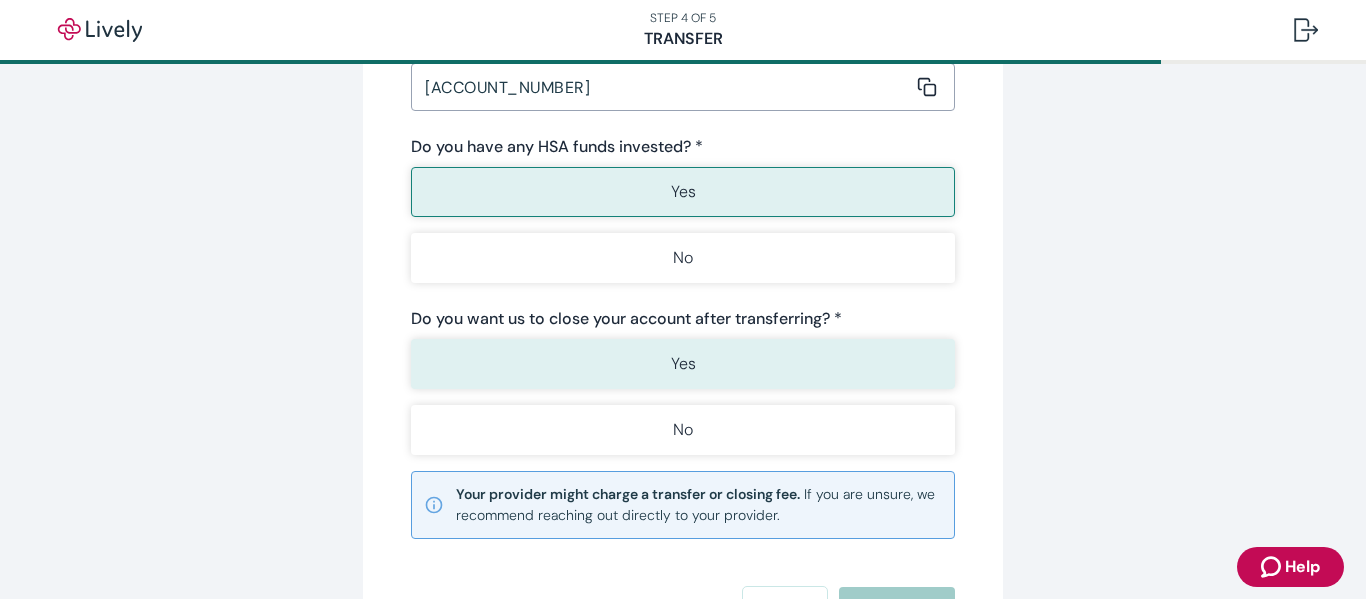 click on "Yes" at bounding box center (683, 364) 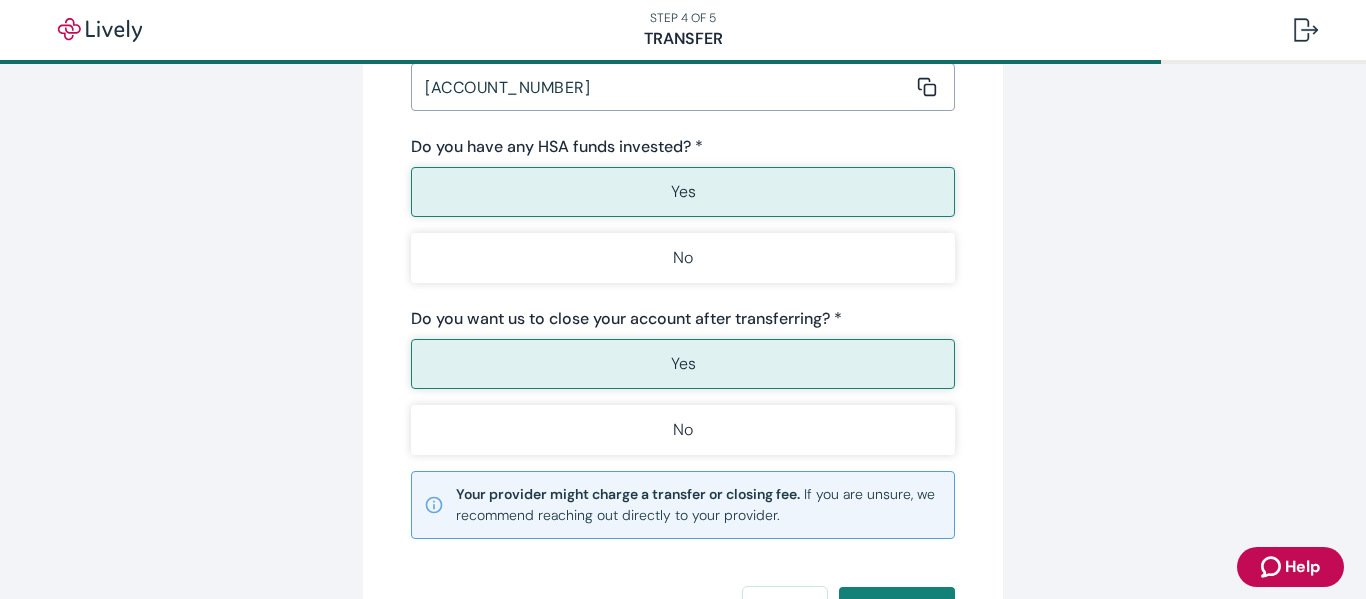 scroll, scrollTop: 695, scrollLeft: 0, axis: vertical 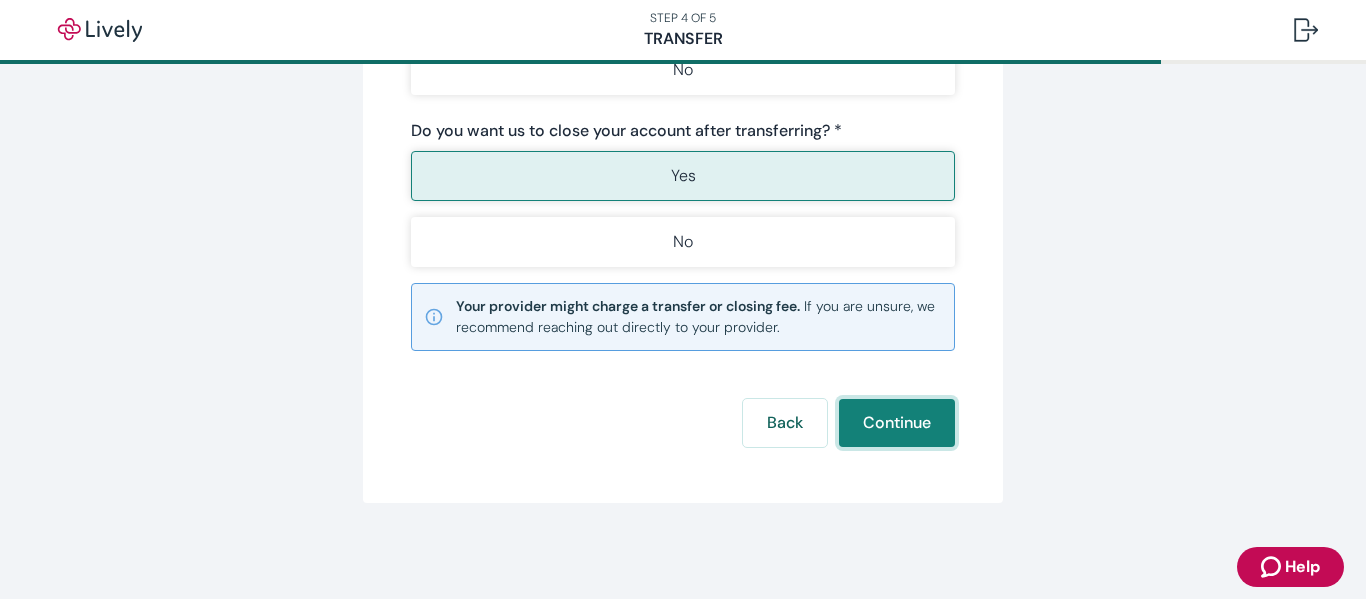 click on "Continue" at bounding box center [897, 423] 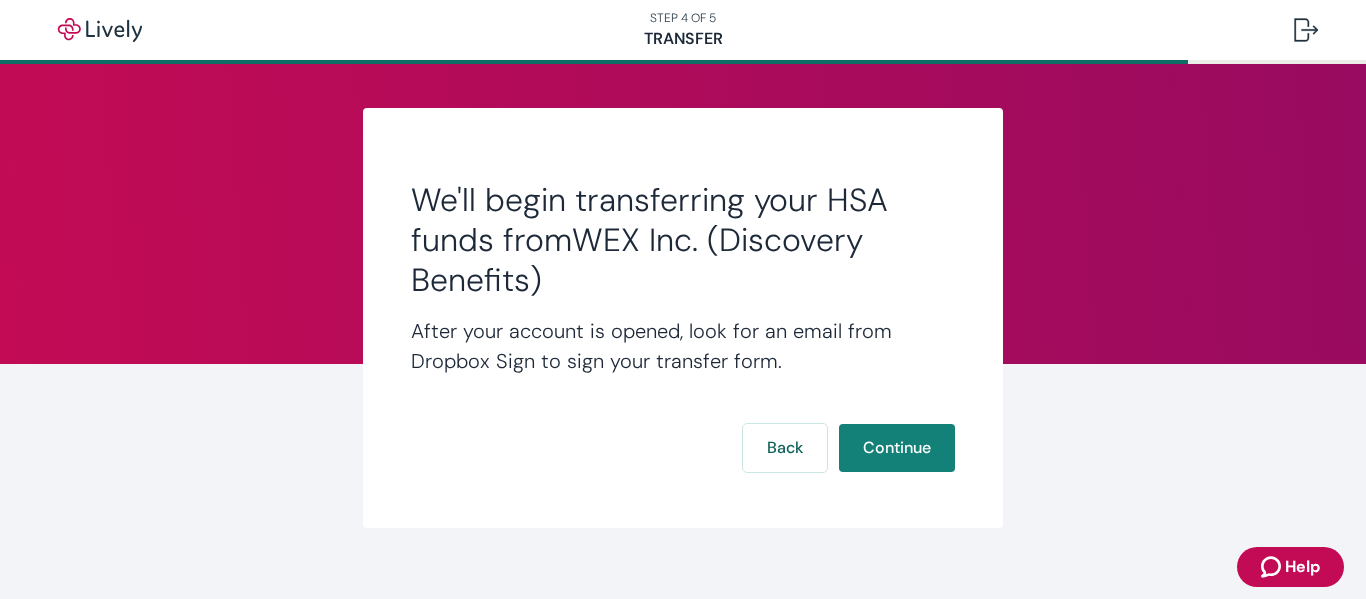 scroll, scrollTop: 25, scrollLeft: 0, axis: vertical 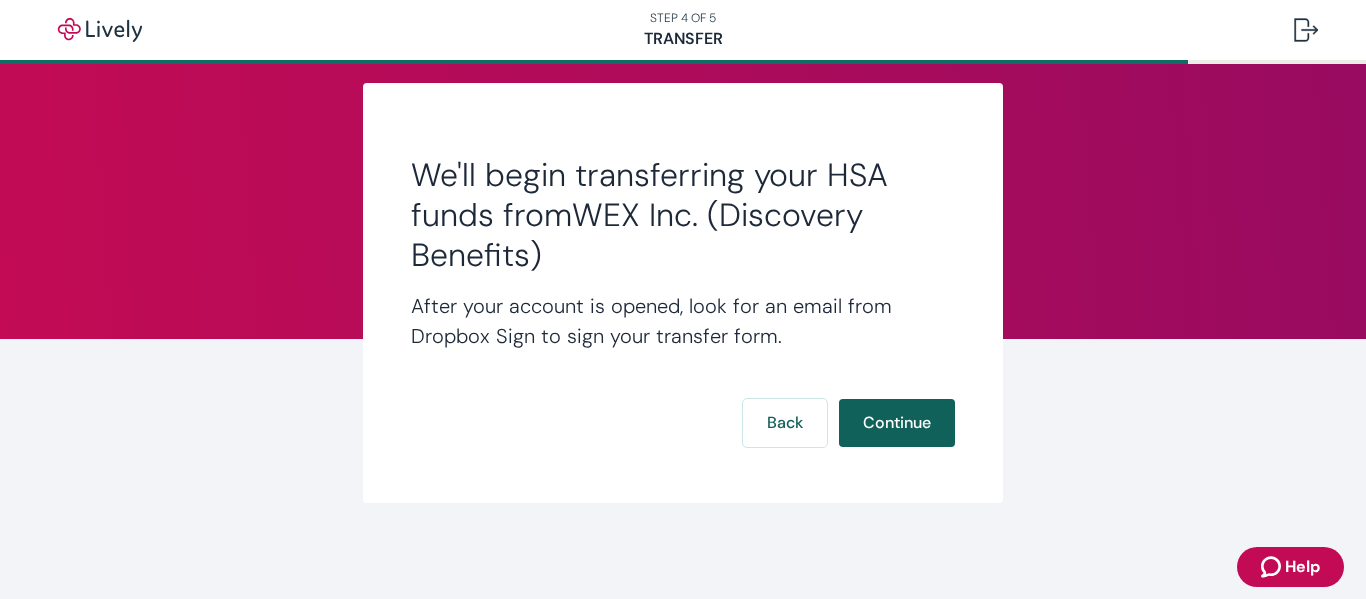 click on "Continue" at bounding box center (897, 423) 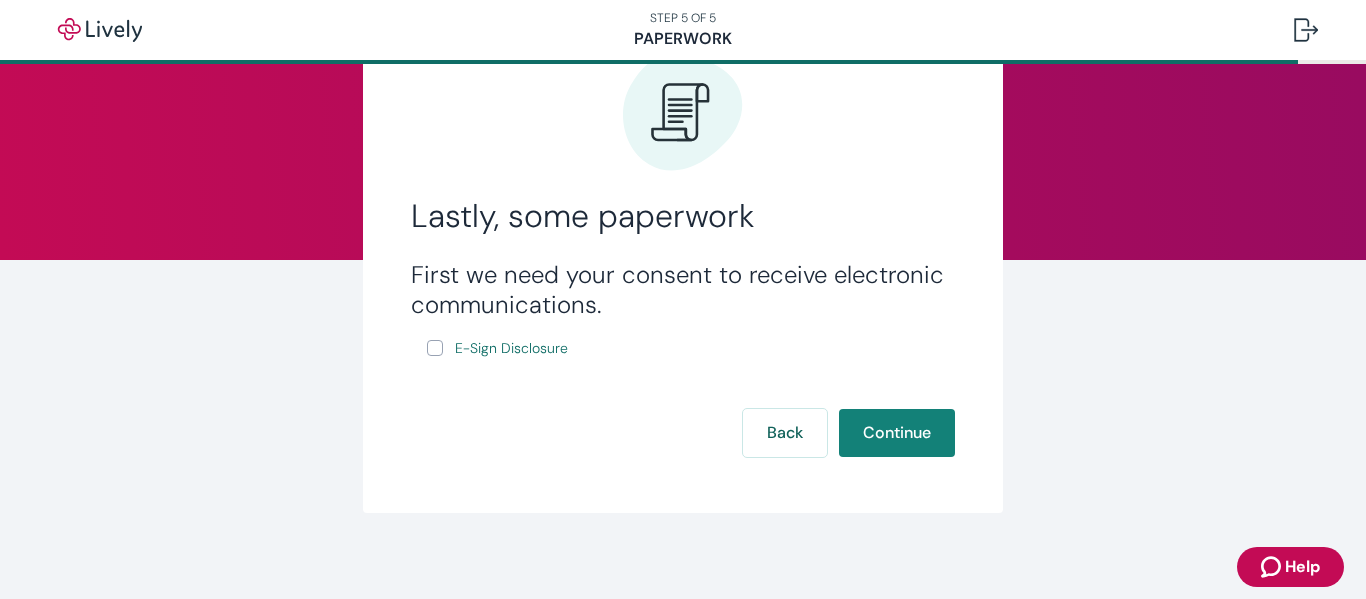 scroll, scrollTop: 105, scrollLeft: 0, axis: vertical 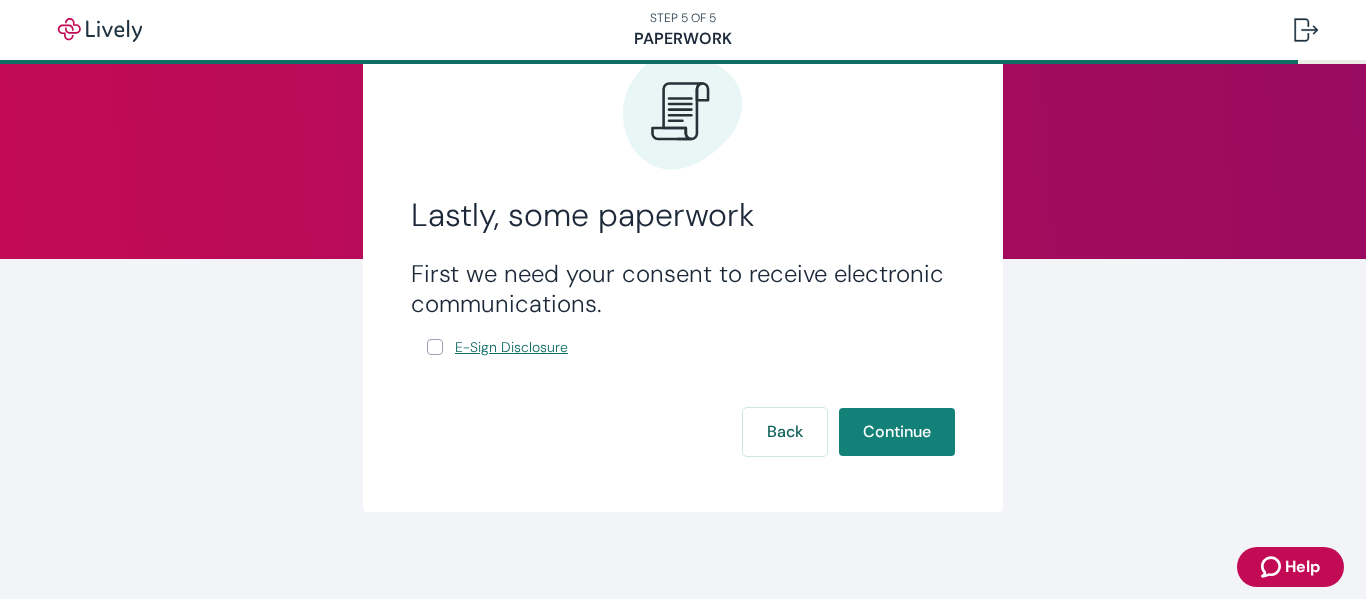 click on "E-Sign Disclosure" at bounding box center [511, 347] 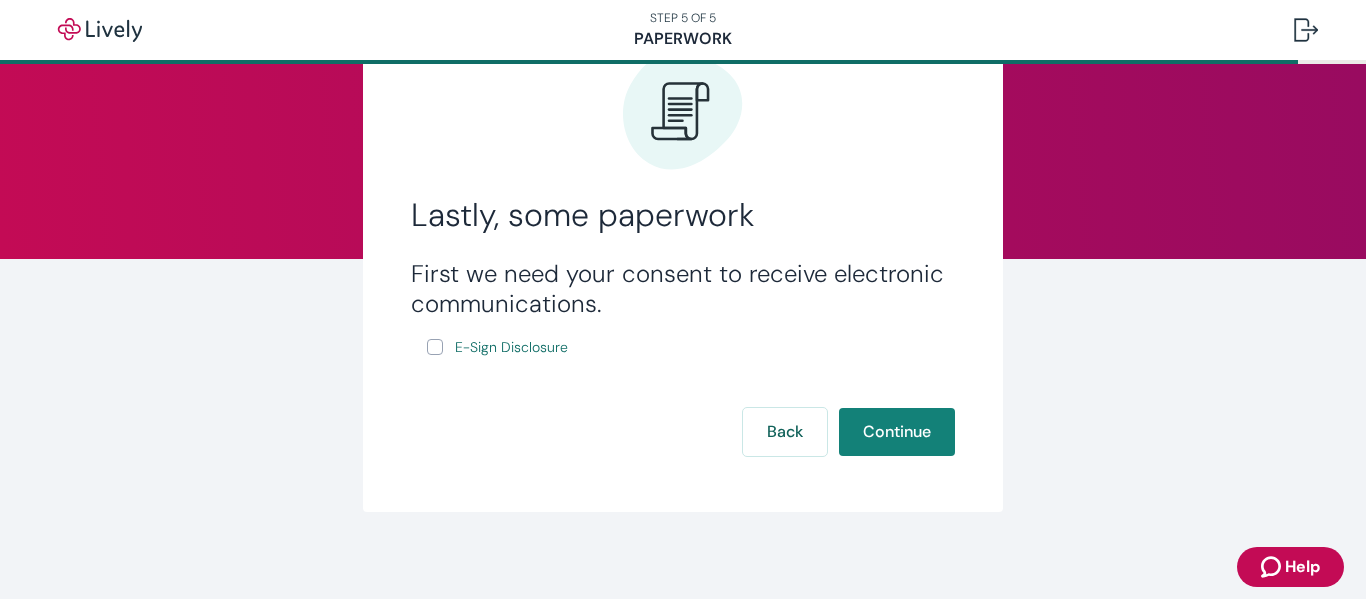 click on "E-Sign Disclosure" at bounding box center (435, 347) 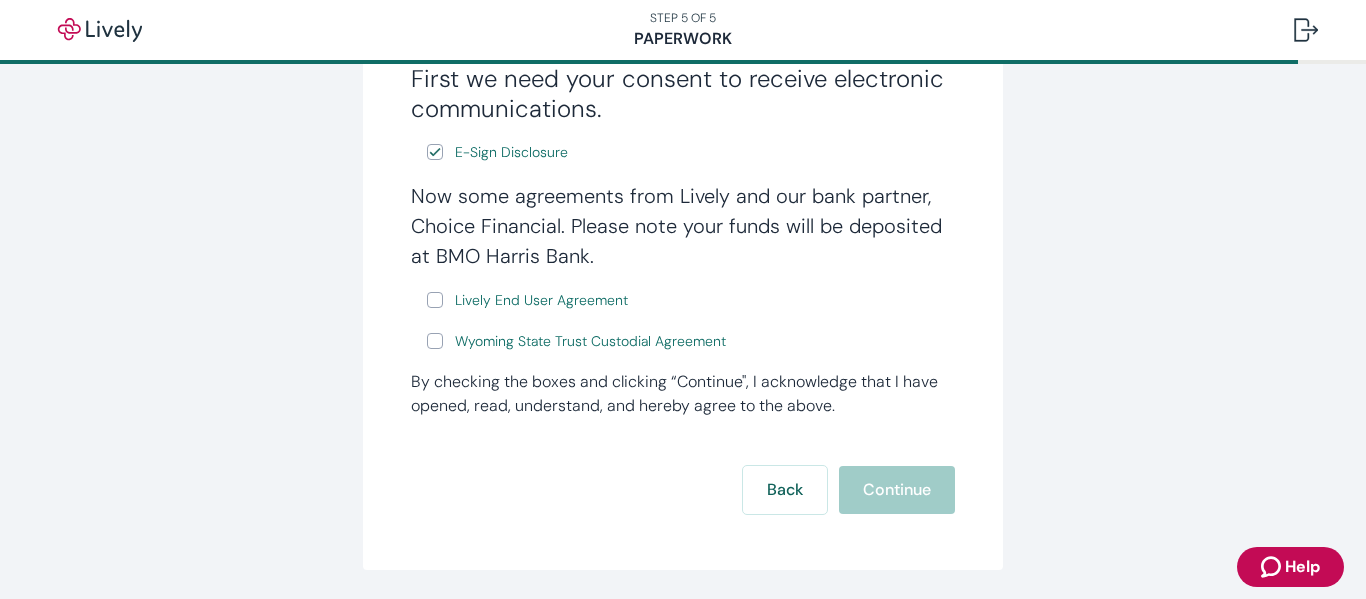 scroll, scrollTop: 301, scrollLeft: 0, axis: vertical 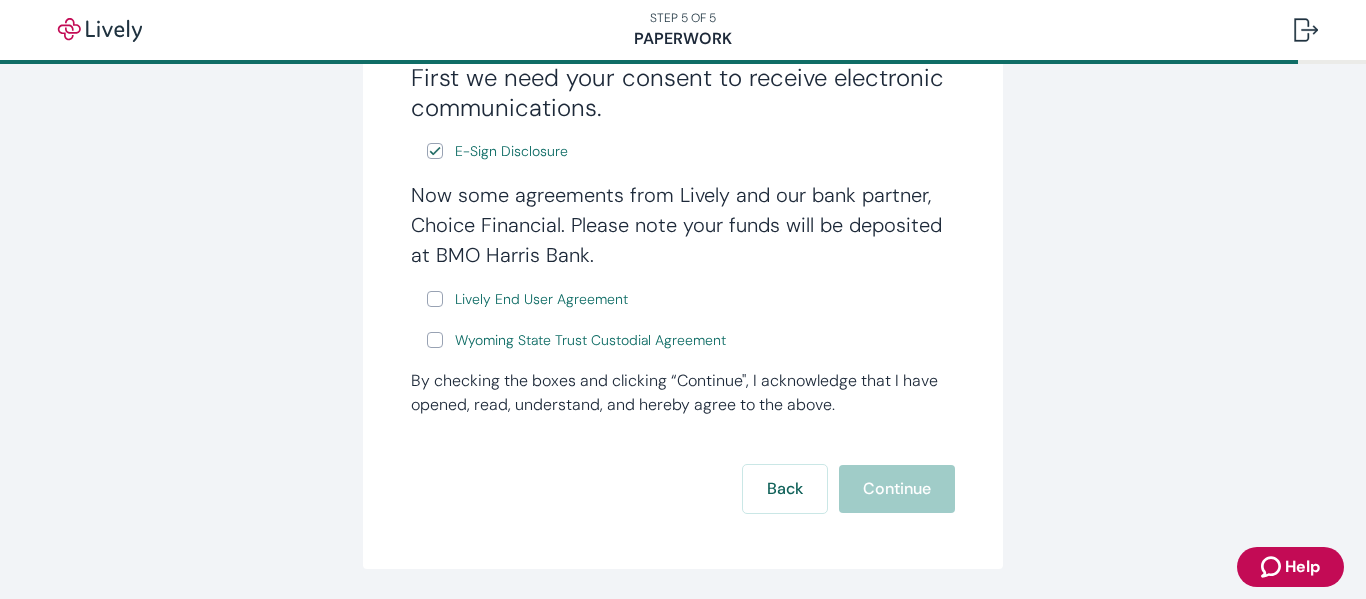 click on "Lively End User Agreement" at bounding box center (435, 299) 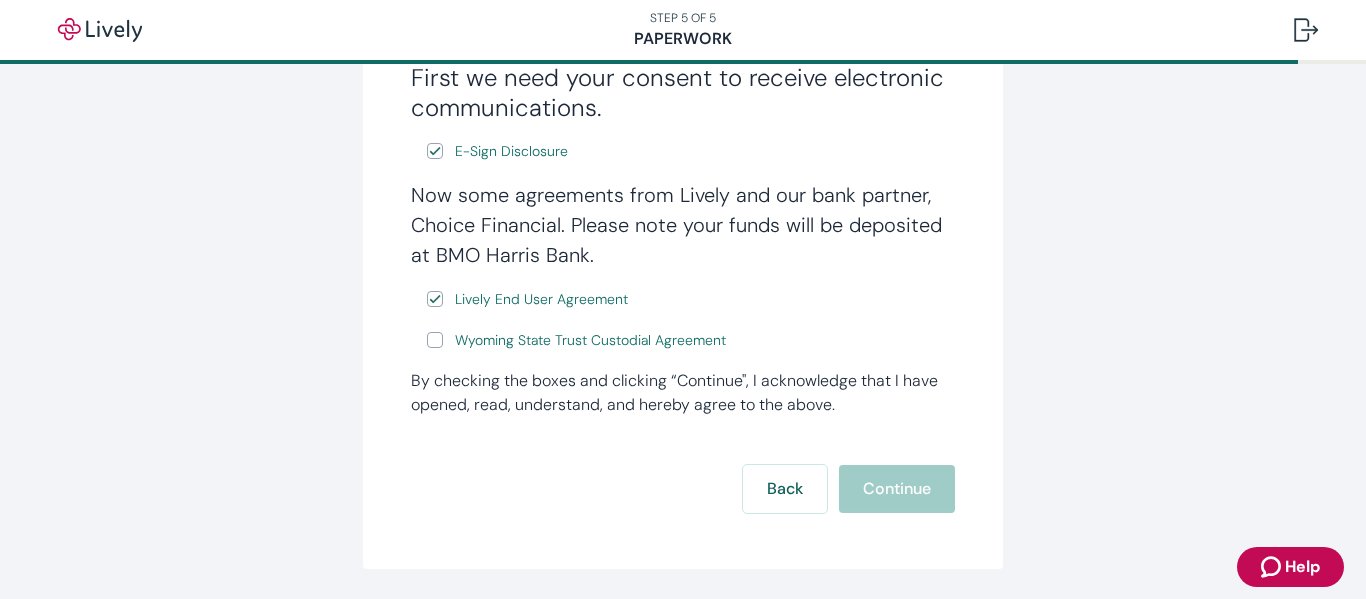 click on "Wyoming State Trust Custodial Agreement" at bounding box center [435, 340] 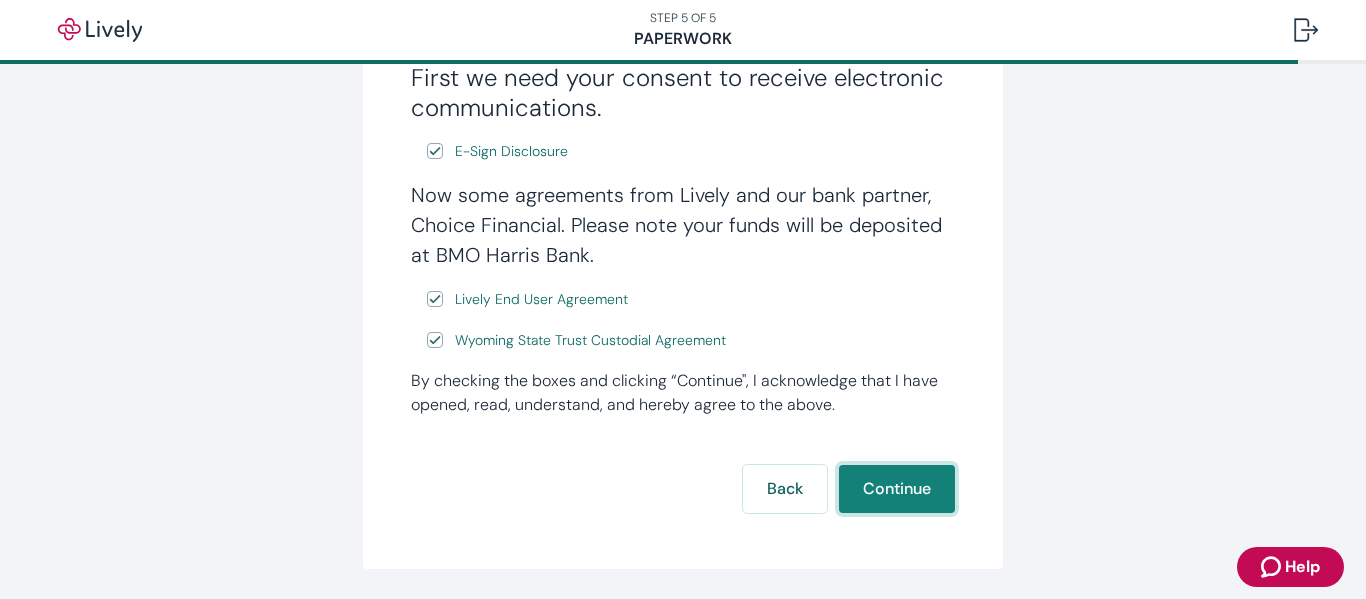 click on "Continue" at bounding box center (897, 489) 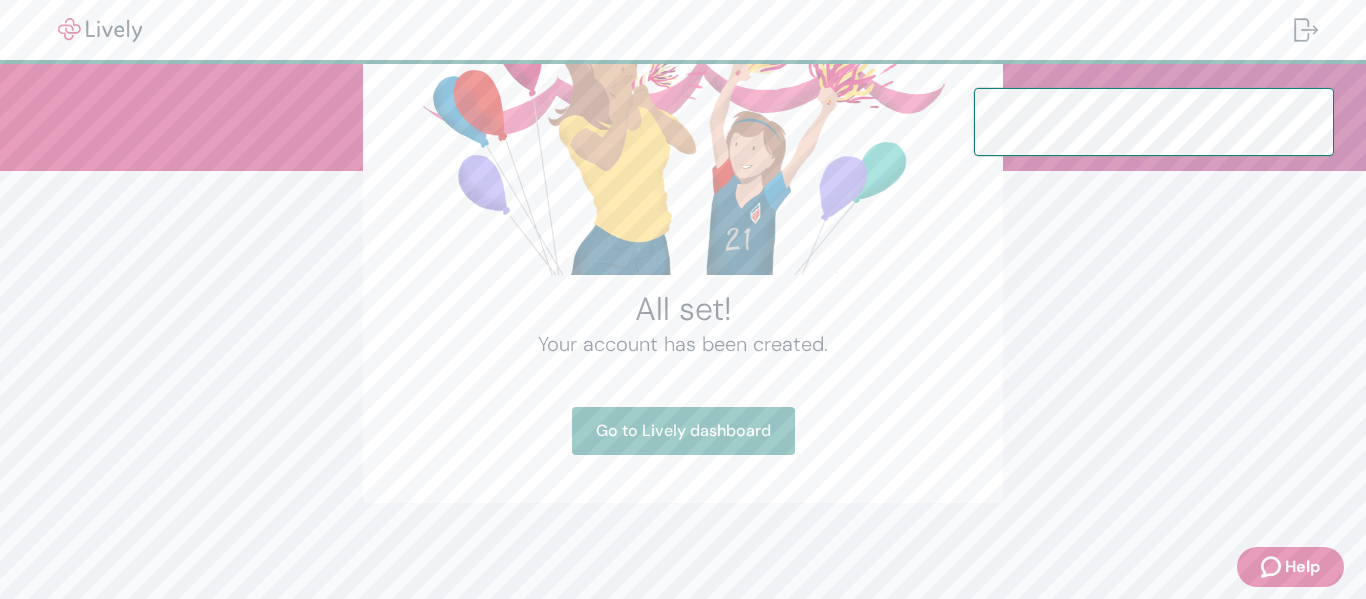 scroll, scrollTop: 192, scrollLeft: 0, axis: vertical 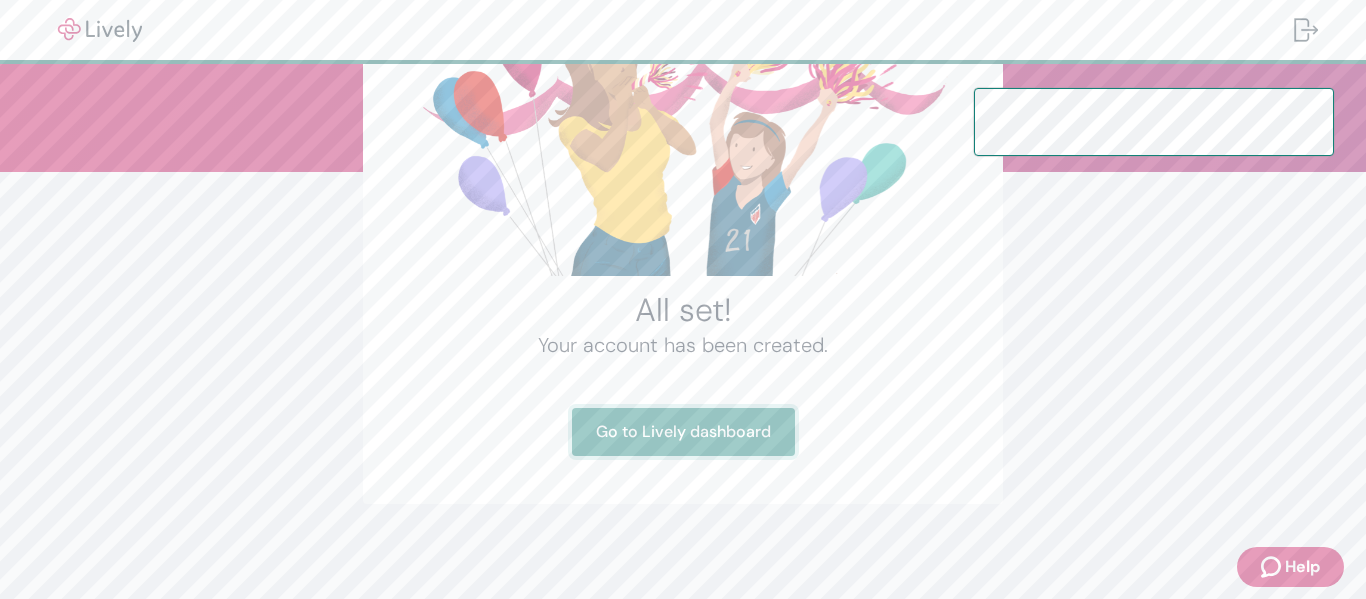 click on "Go to Lively dashboard" at bounding box center [683, 432] 